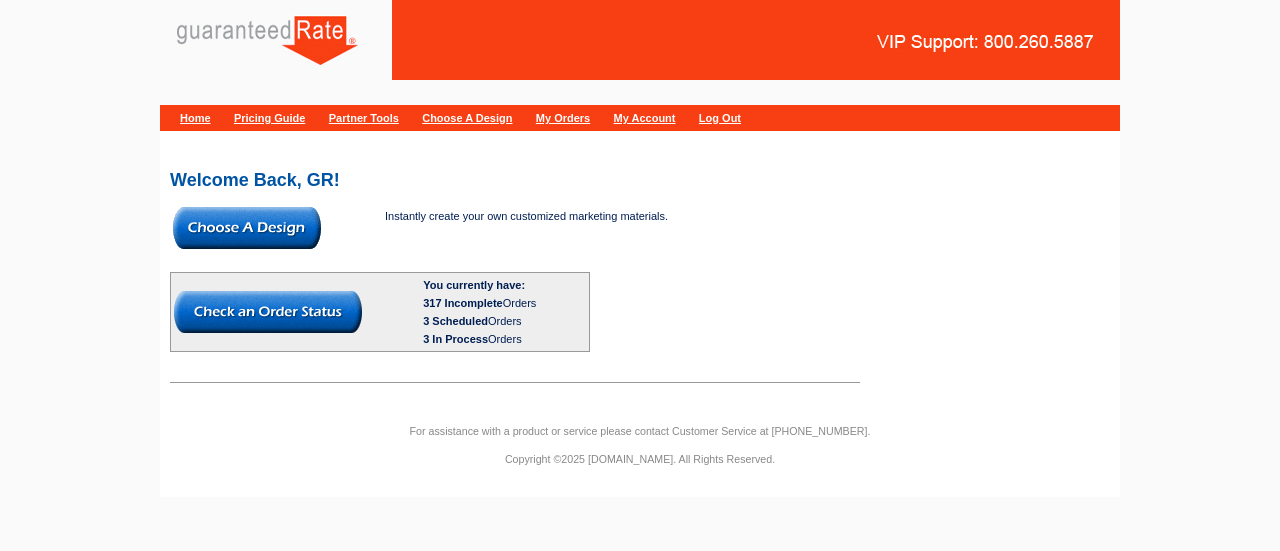 scroll, scrollTop: 0, scrollLeft: 0, axis: both 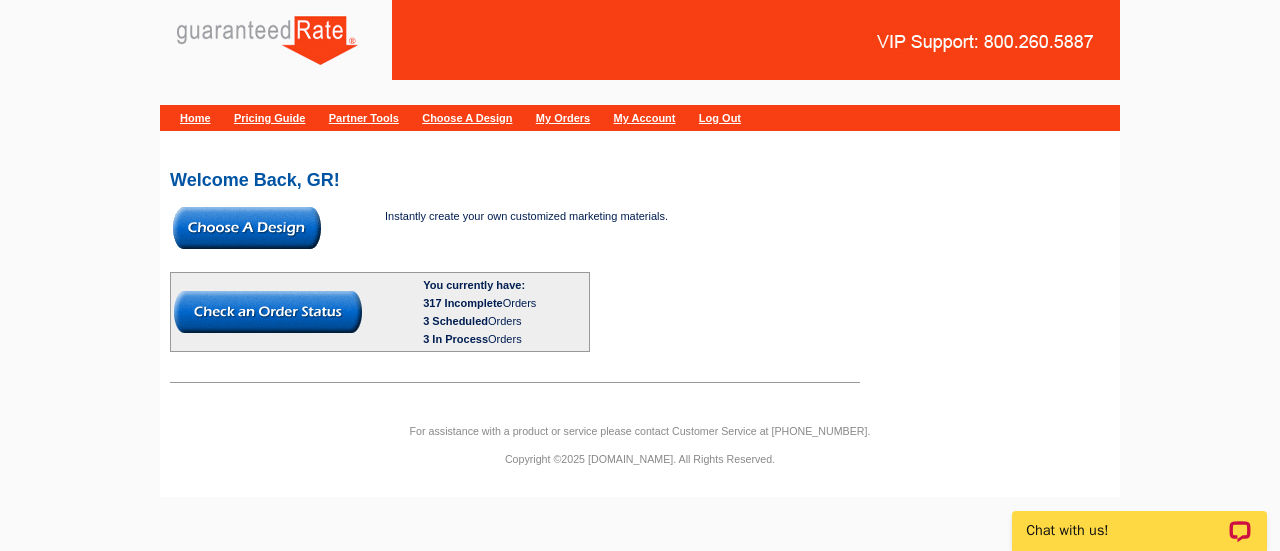 click at bounding box center [247, 228] 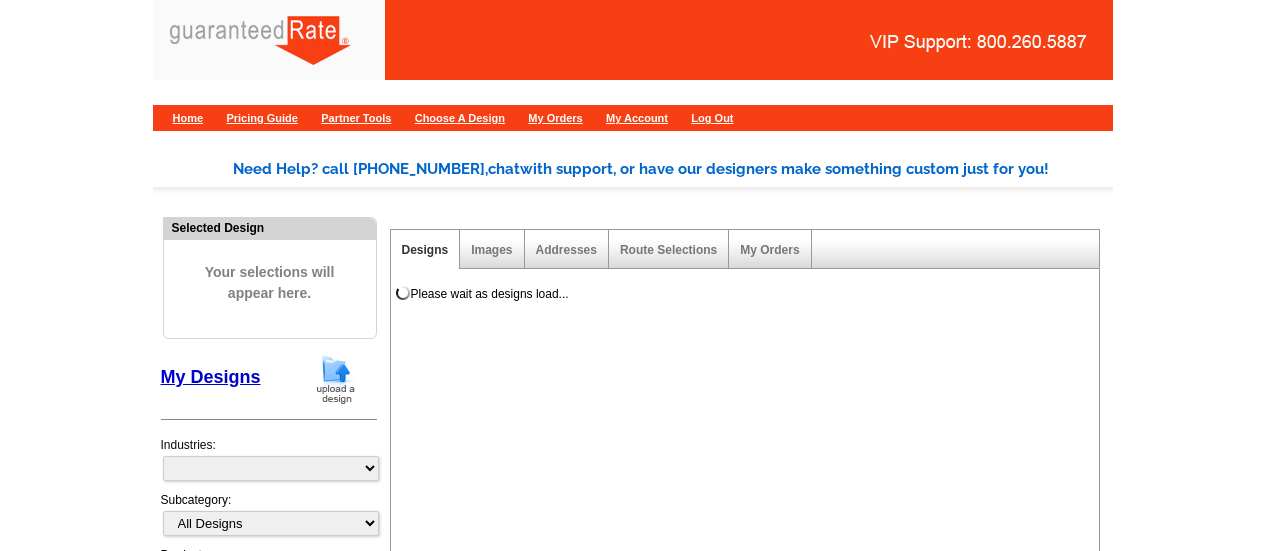 scroll, scrollTop: 0, scrollLeft: 0, axis: both 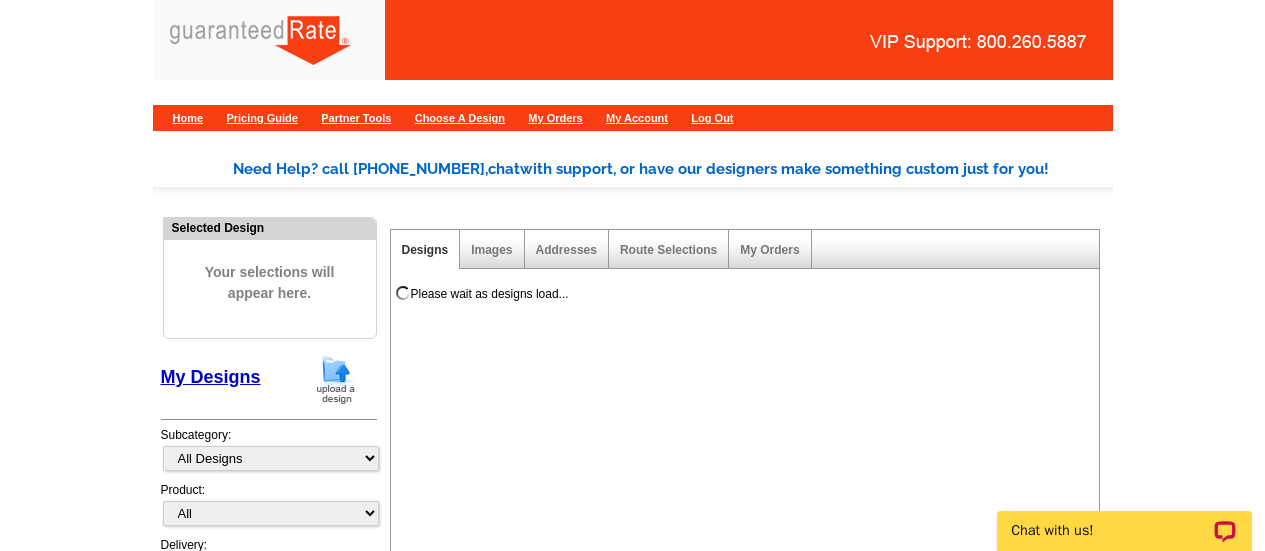 click at bounding box center (336, 379) 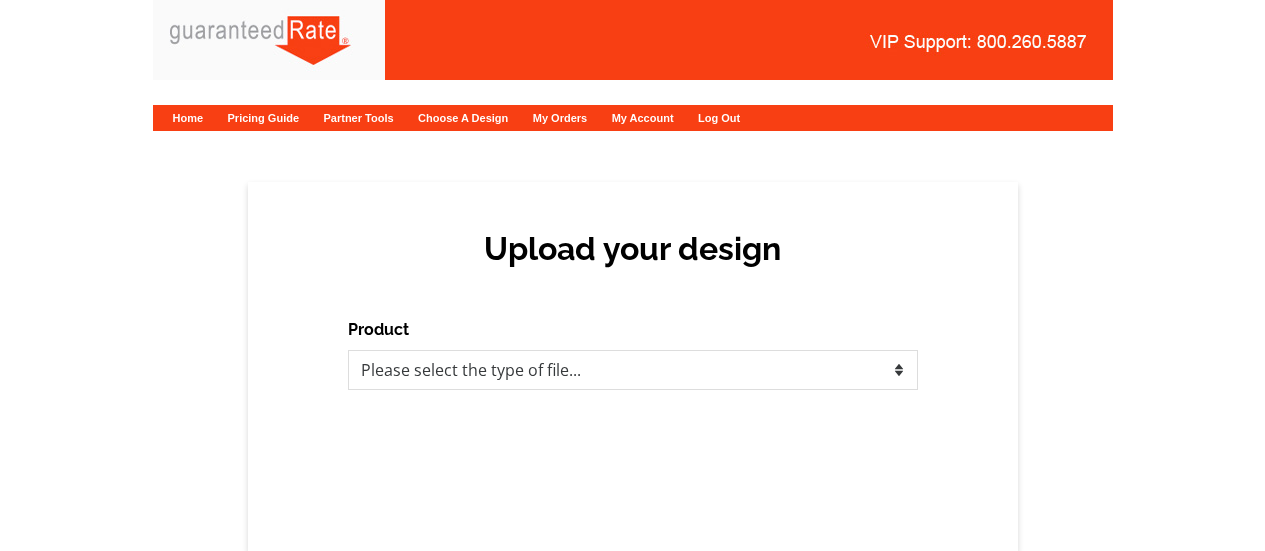 scroll, scrollTop: 0, scrollLeft: 0, axis: both 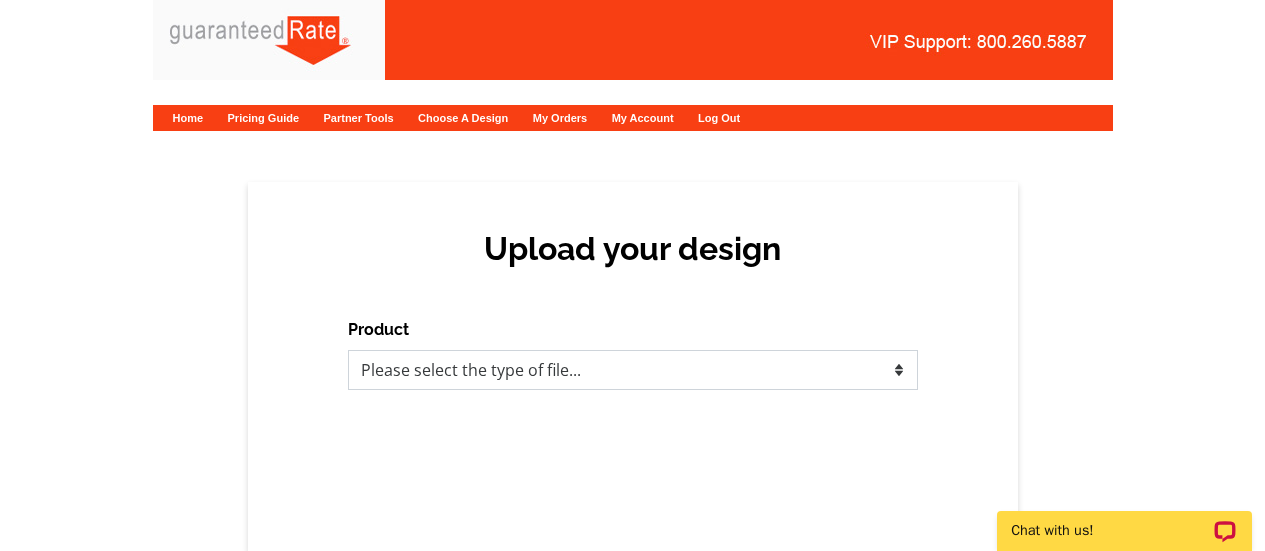 click on "Please select the type of file...
Postcards
Calendars
Business Cards
Letters and flyers
Greeting Cards" at bounding box center (633, 370) 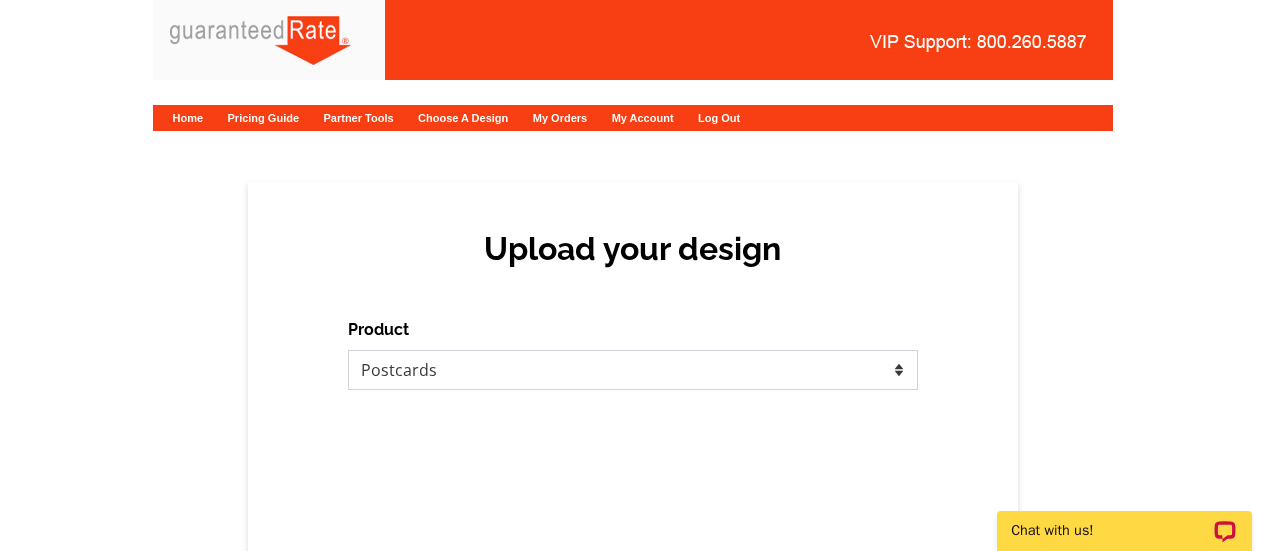 click on "Please select the type of file...
Postcards
Calendars
Business Cards
Letters and flyers
Greeting Cards" at bounding box center [633, 370] 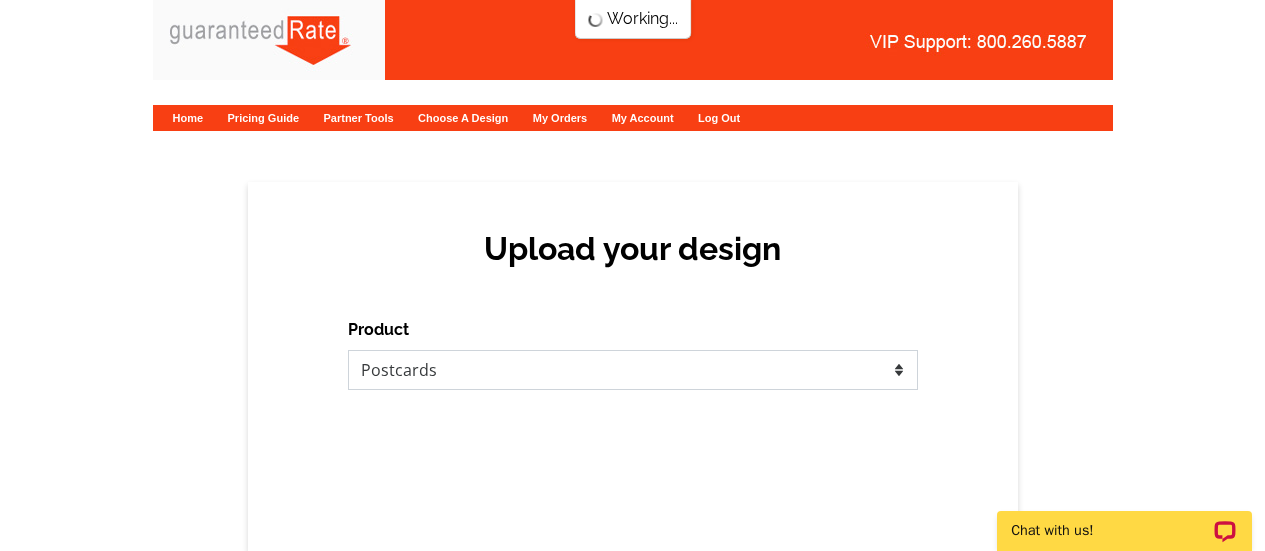 scroll, scrollTop: 0, scrollLeft: 0, axis: both 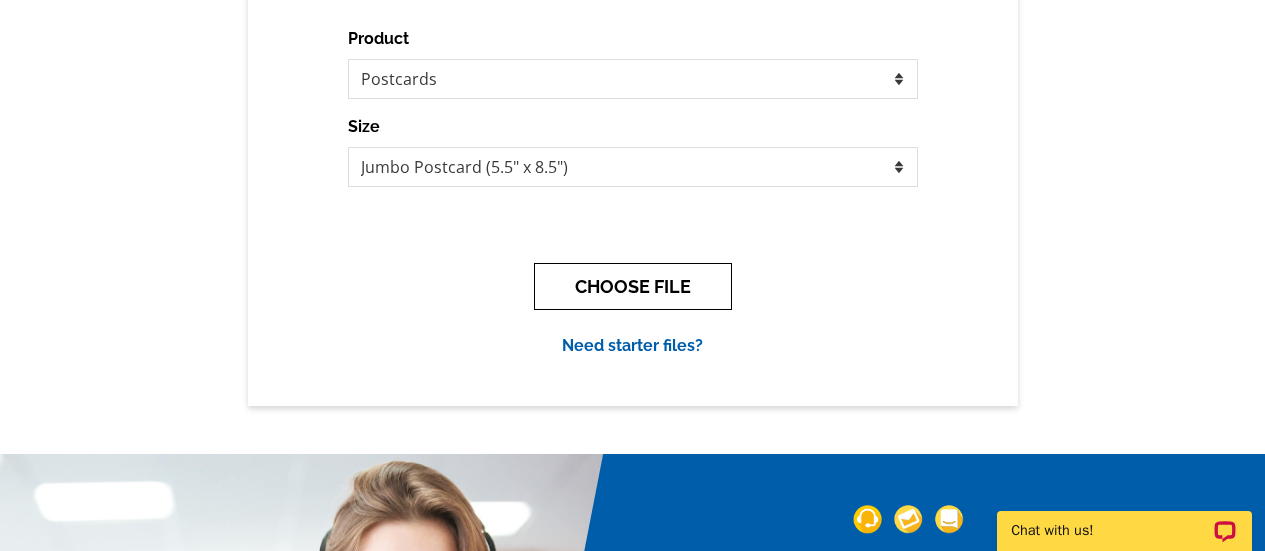 click on "CHOOSE FILE" at bounding box center [633, 286] 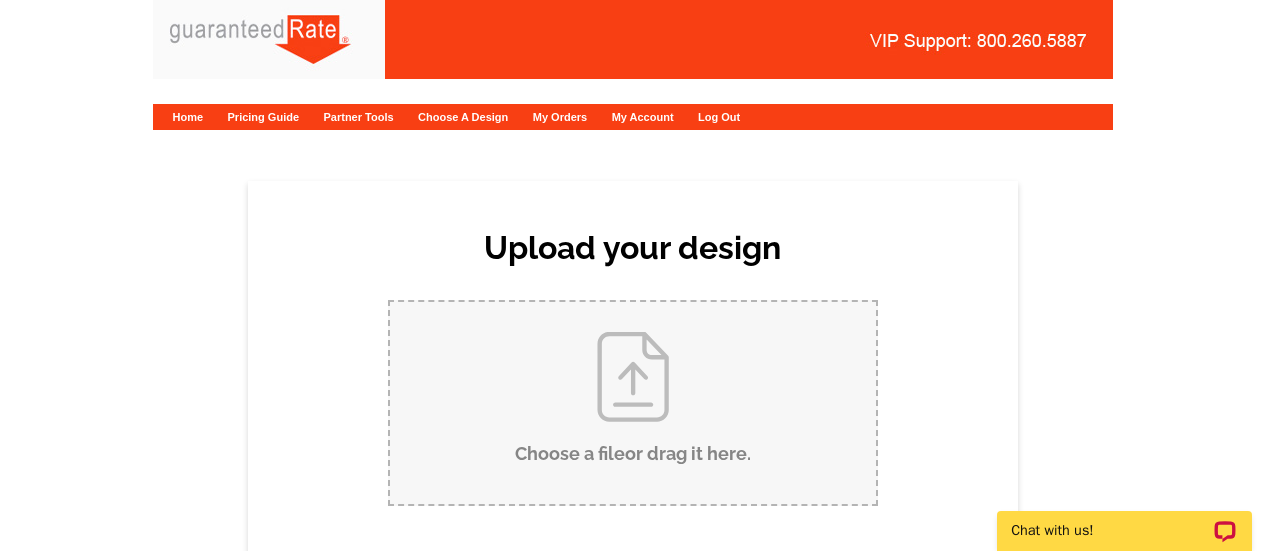 scroll, scrollTop: 0, scrollLeft: 0, axis: both 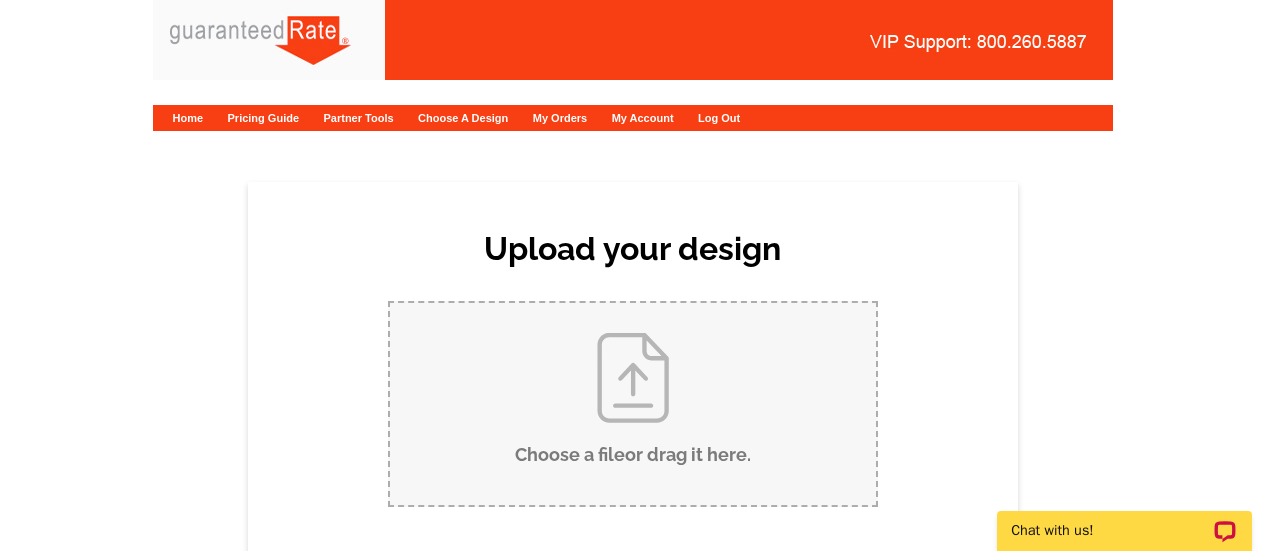 click on "Choose a file  or drag it here ." at bounding box center [633, 404] 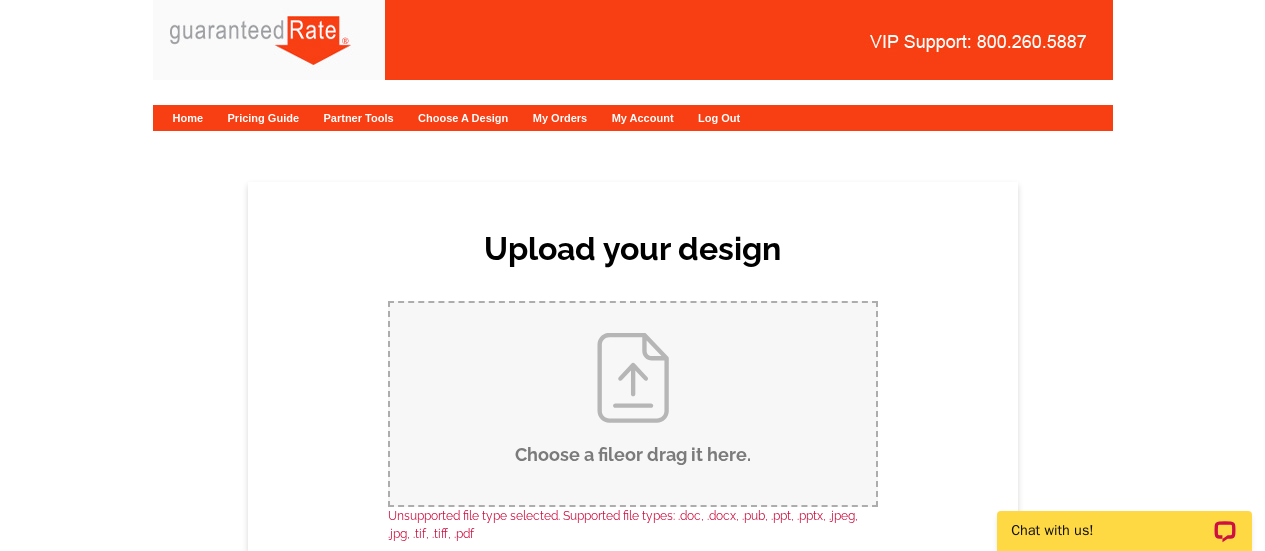 scroll, scrollTop: 214, scrollLeft: 0, axis: vertical 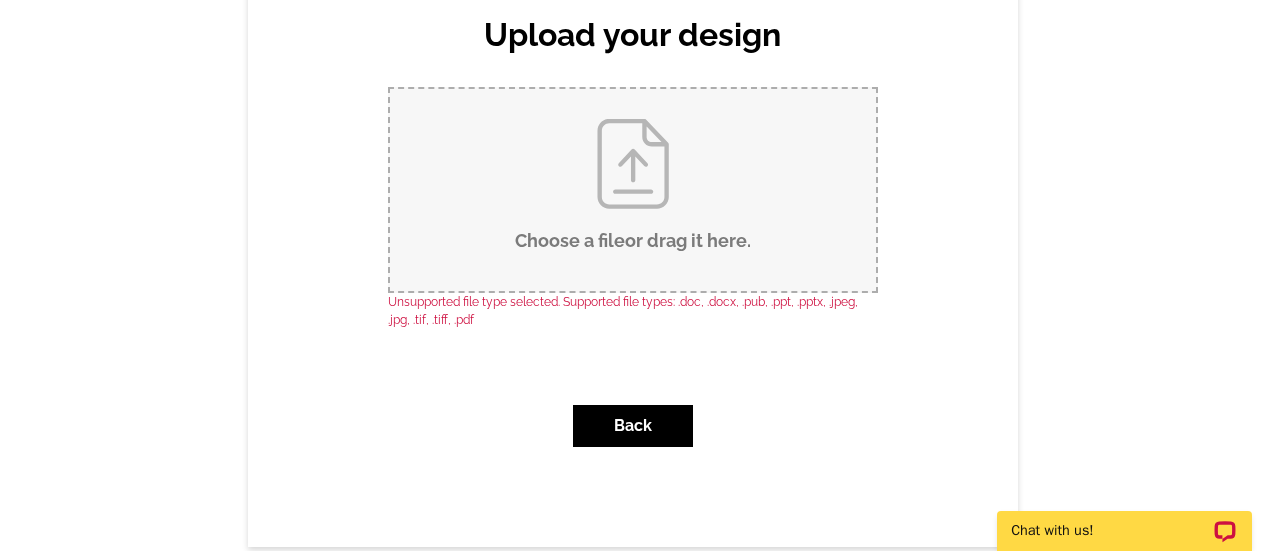 click on "Choose a file  or drag it here ." at bounding box center (633, 190) 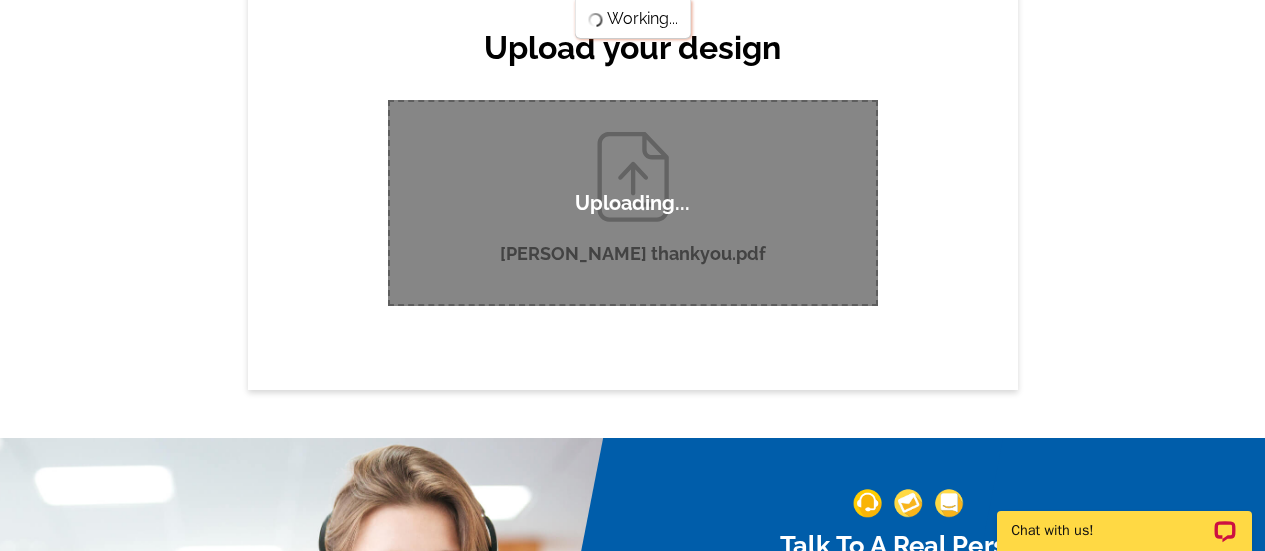 scroll, scrollTop: 202, scrollLeft: 0, axis: vertical 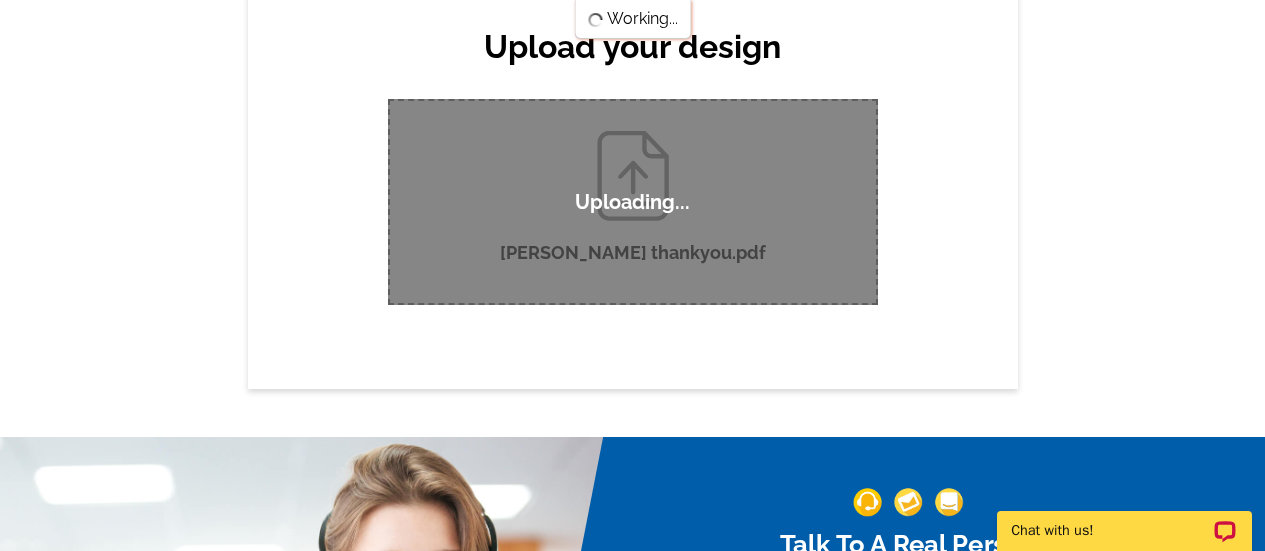 type 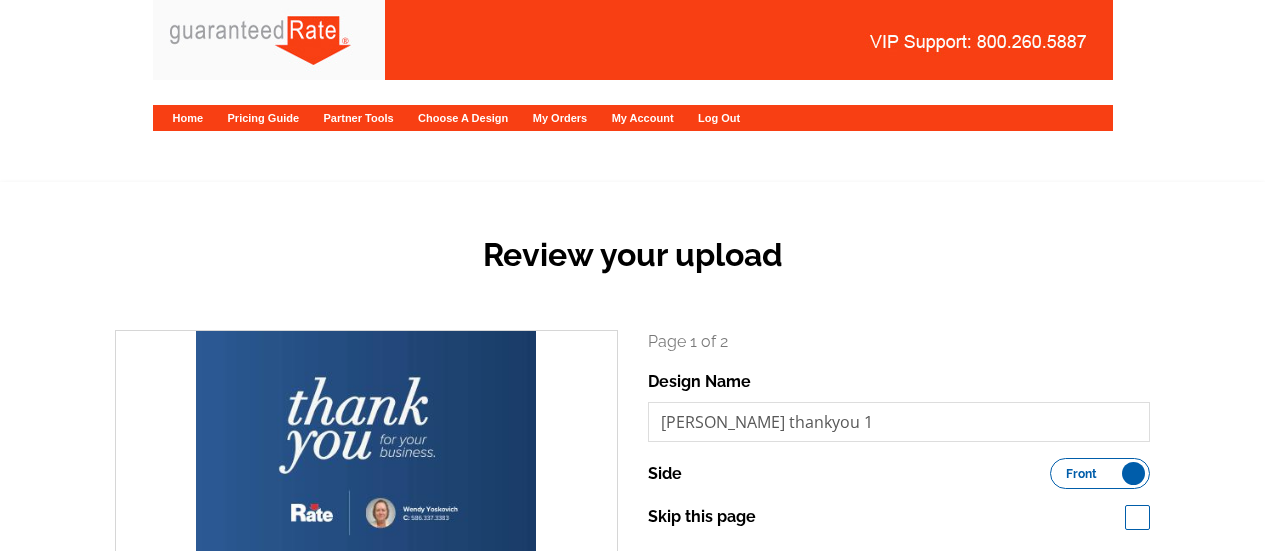 scroll, scrollTop: 0, scrollLeft: 0, axis: both 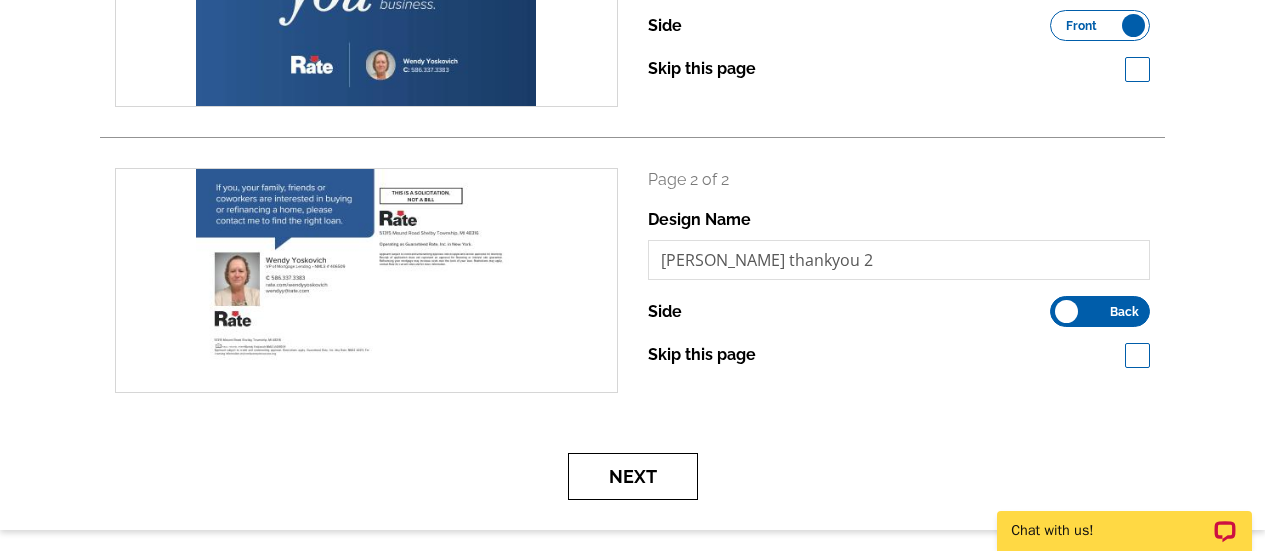 click on "Next" at bounding box center [633, 476] 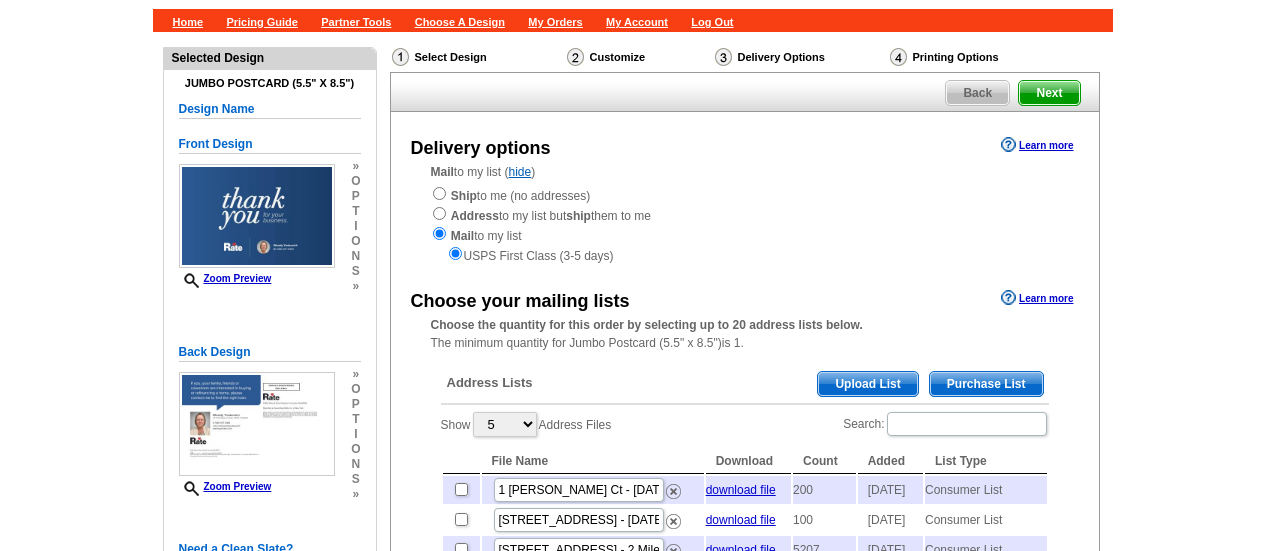 scroll, scrollTop: 115, scrollLeft: 0, axis: vertical 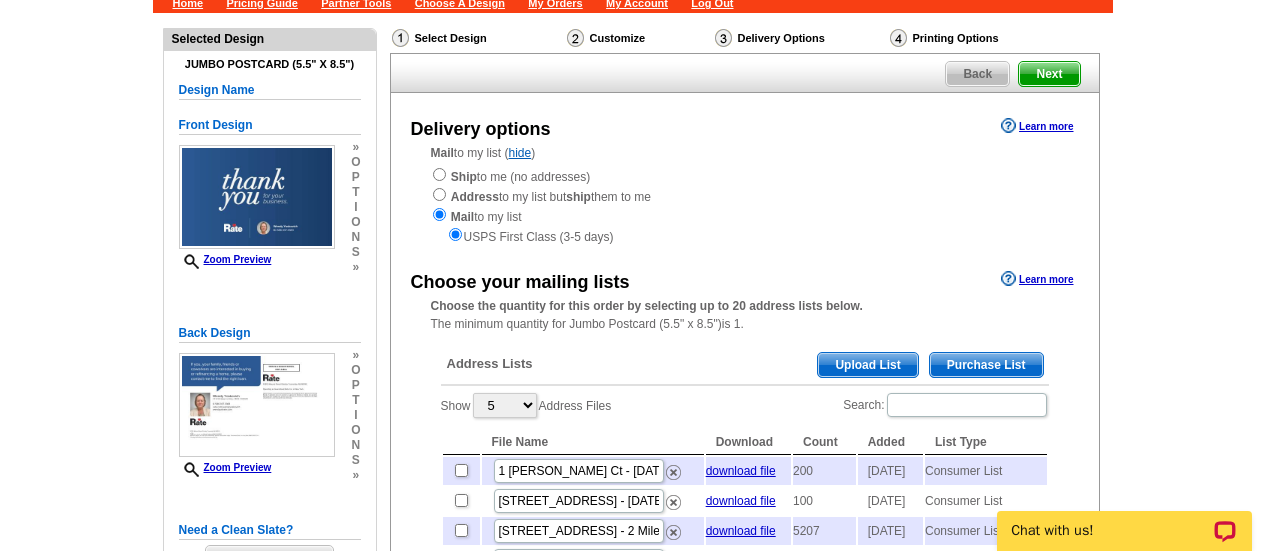click on "Upload List" at bounding box center (867, 365) 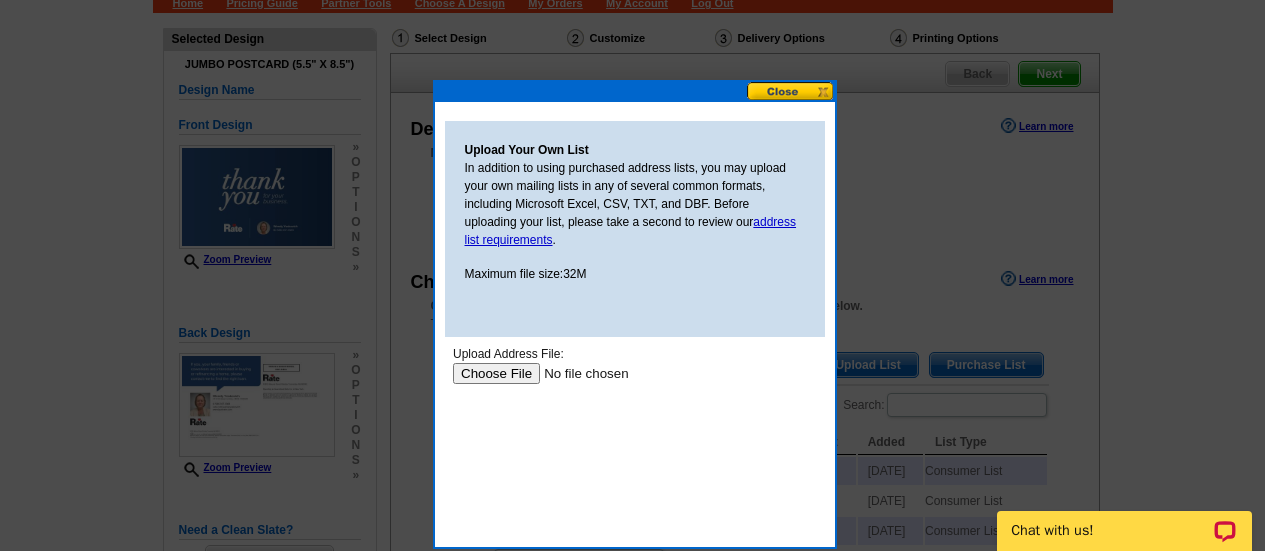 scroll, scrollTop: 0, scrollLeft: 0, axis: both 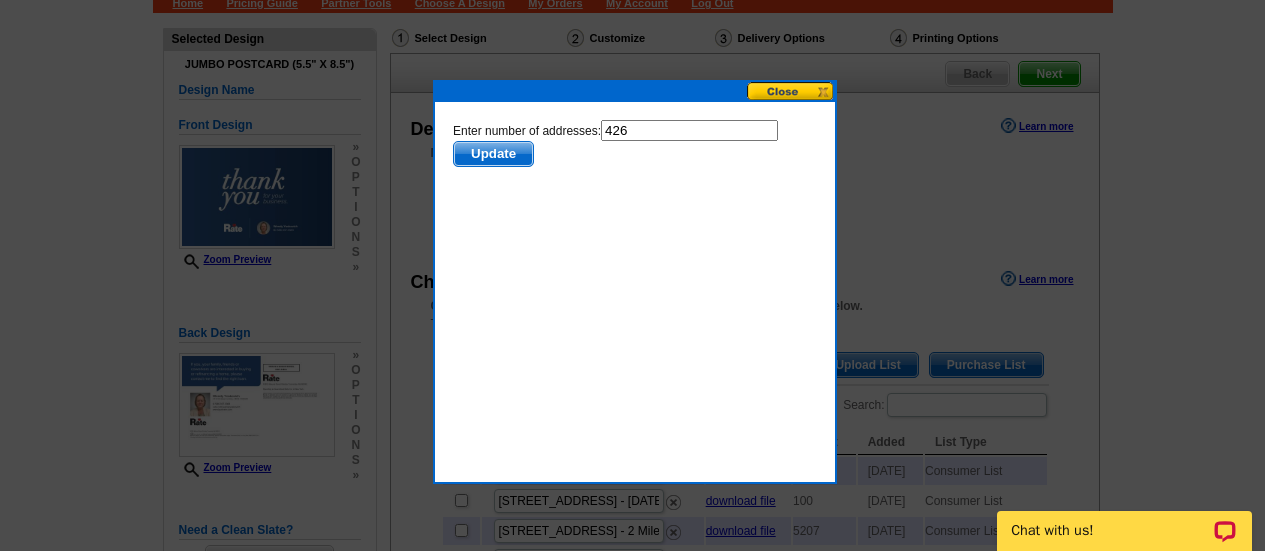 click on "Update" at bounding box center [492, 154] 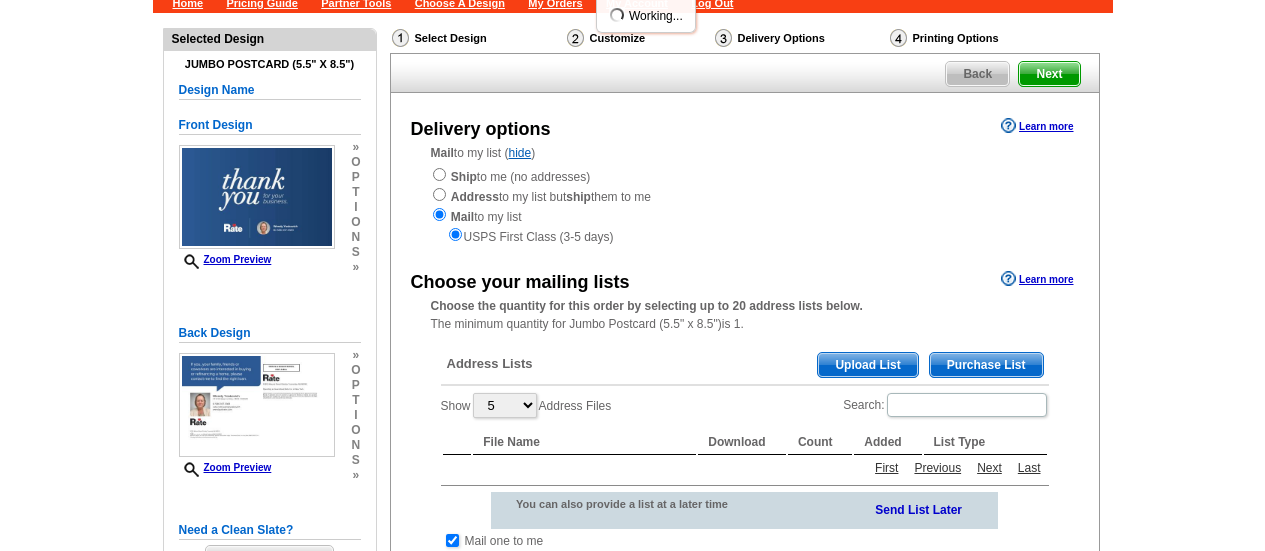 scroll, scrollTop: 247, scrollLeft: 0, axis: vertical 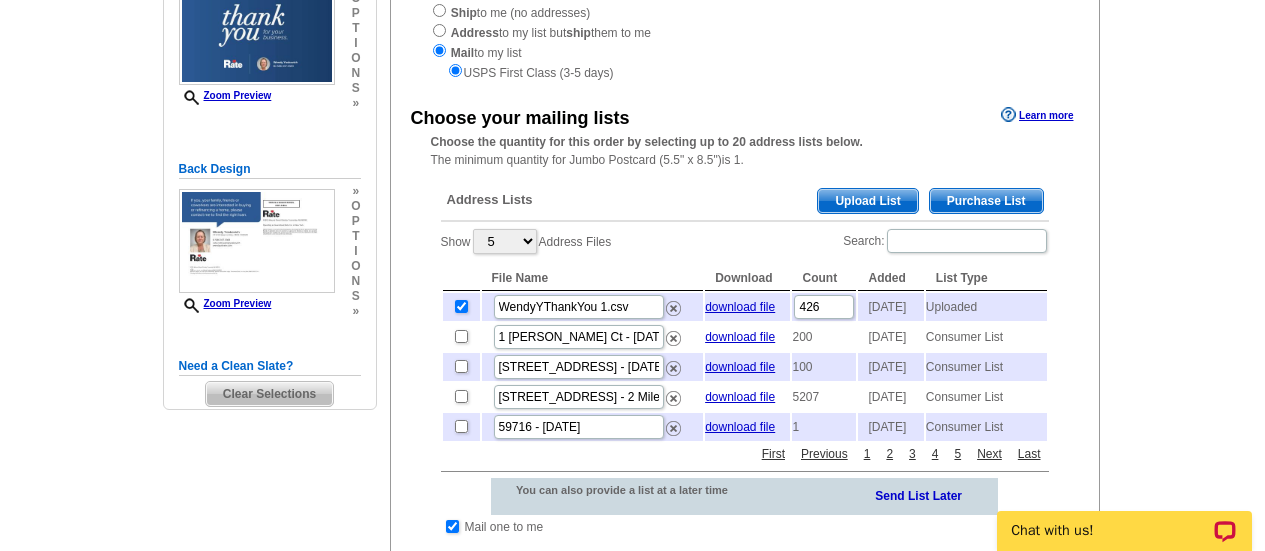click on "Upload List" at bounding box center [867, 201] 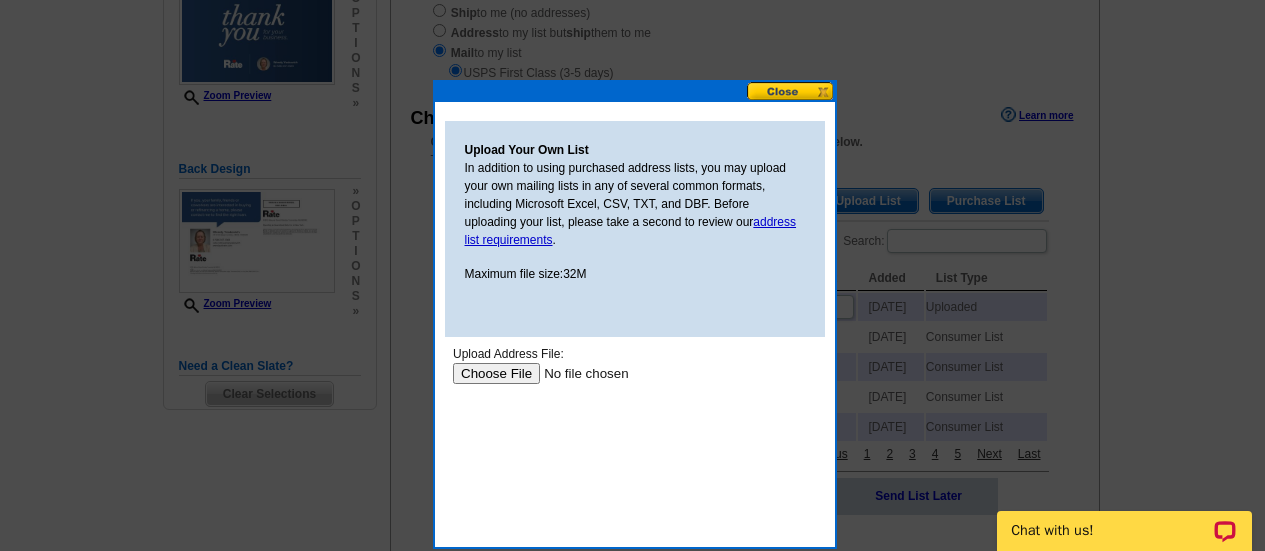 scroll, scrollTop: 0, scrollLeft: 0, axis: both 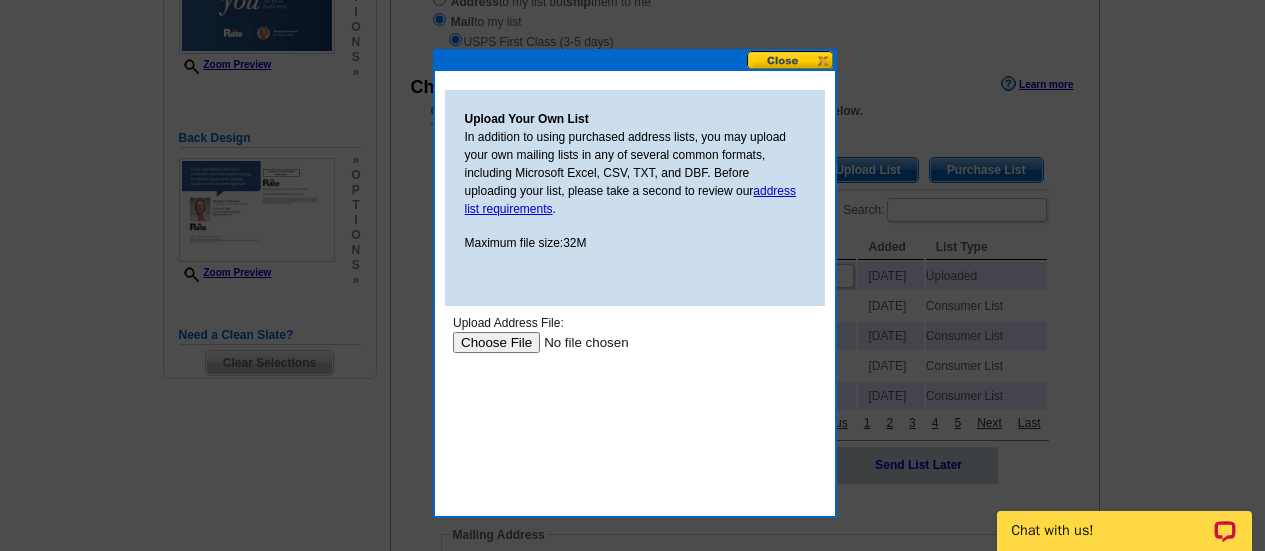 click at bounding box center (578, 342) 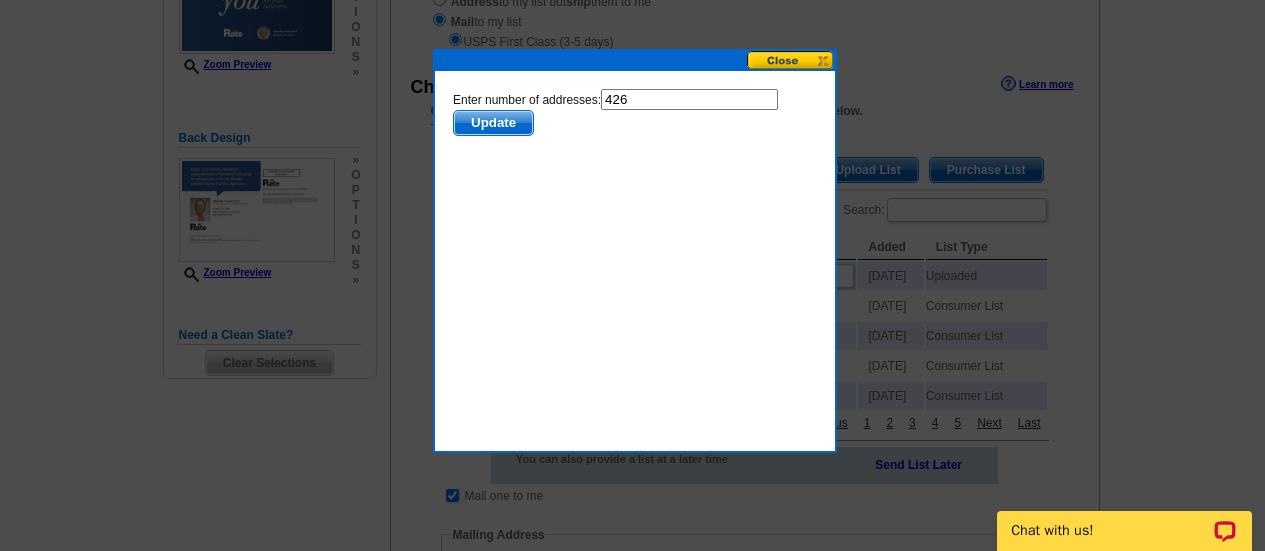 scroll, scrollTop: 0, scrollLeft: 0, axis: both 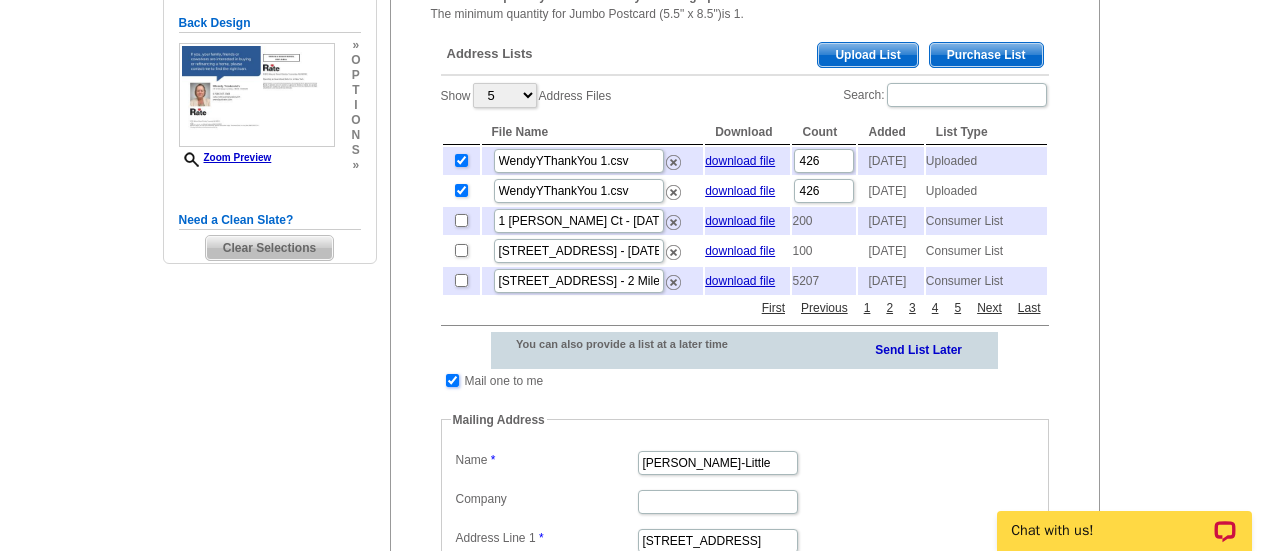 click at bounding box center (452, 380) 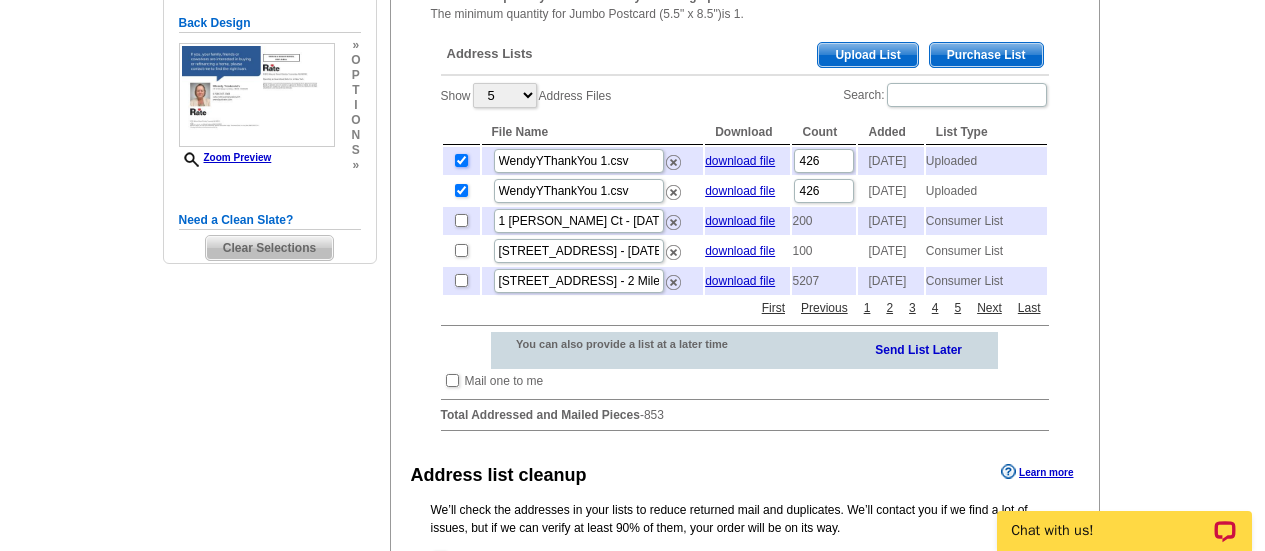 click at bounding box center [461, 160] 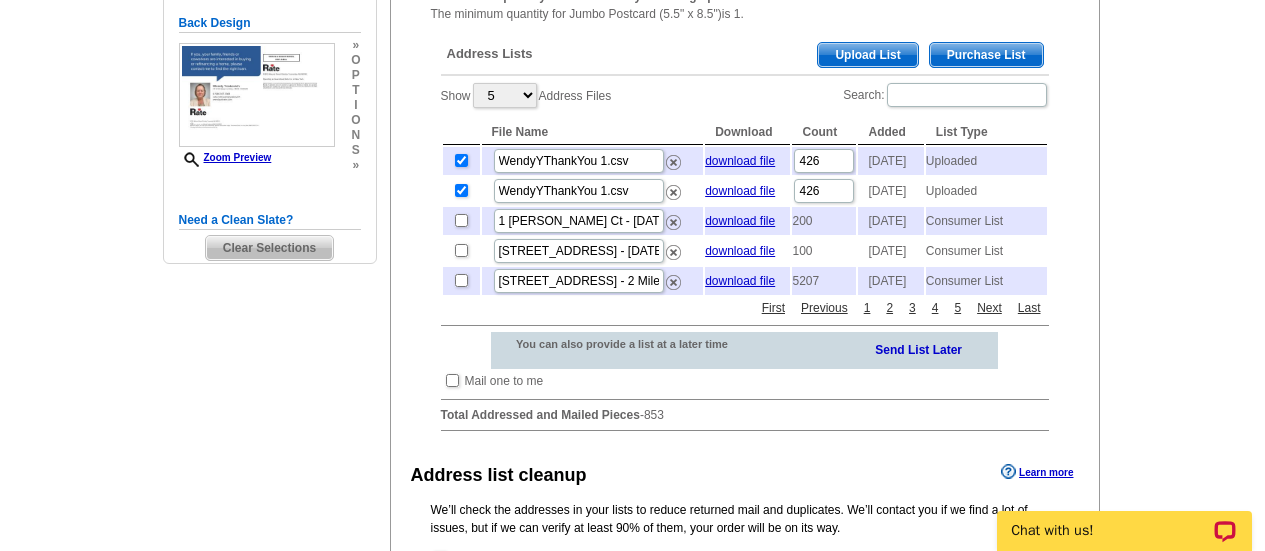 checkbox on "false" 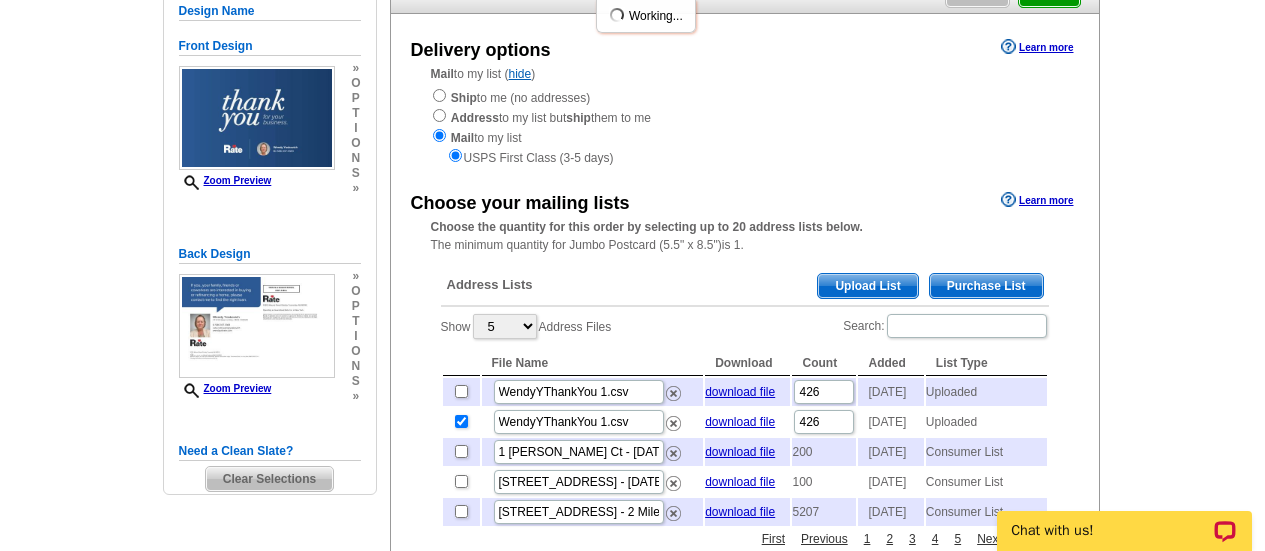 scroll, scrollTop: 195, scrollLeft: 0, axis: vertical 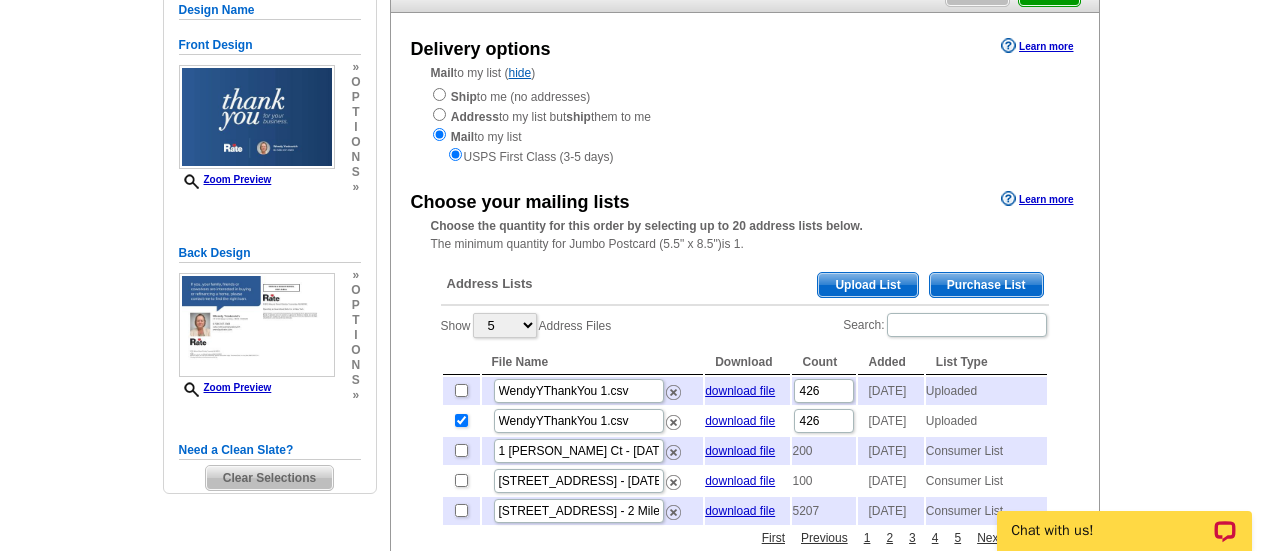 click on "Need Help? call 800-260-5887,  chat  with support, or have our designers make something custom just for you!
Got it, no need for the selection guide next time.
Show Results
Selected Design
Jumbo Postcard (5.5" x 8.5")
Design Name
Front Design
Zoom Preview
»
o
p
t
i
o
n
s
»
» o" at bounding box center [632, 484] 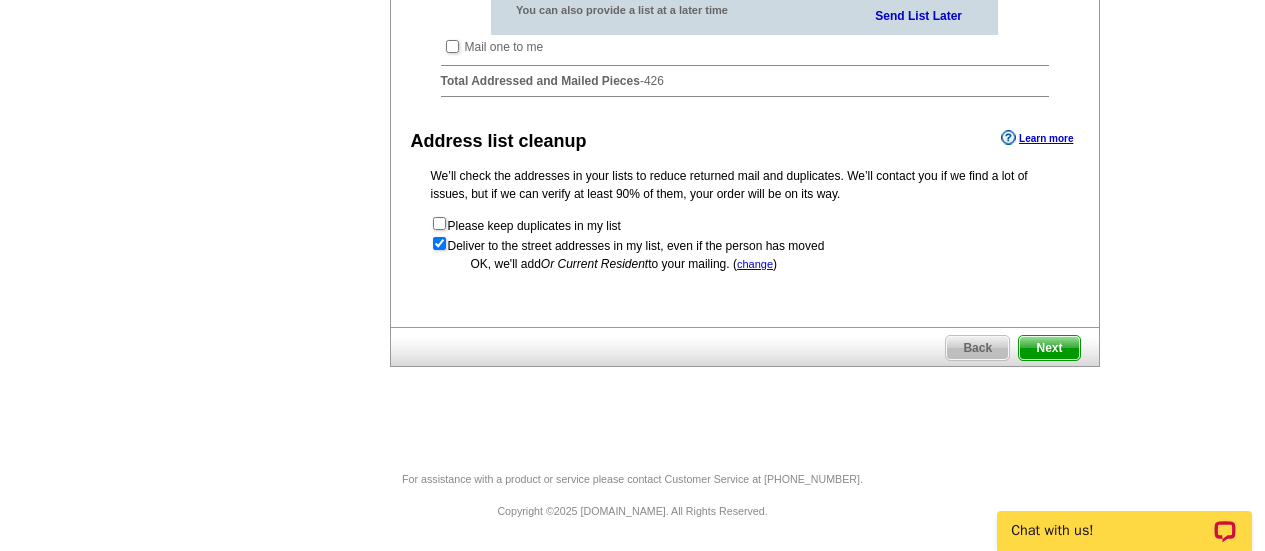 scroll, scrollTop: 787, scrollLeft: 0, axis: vertical 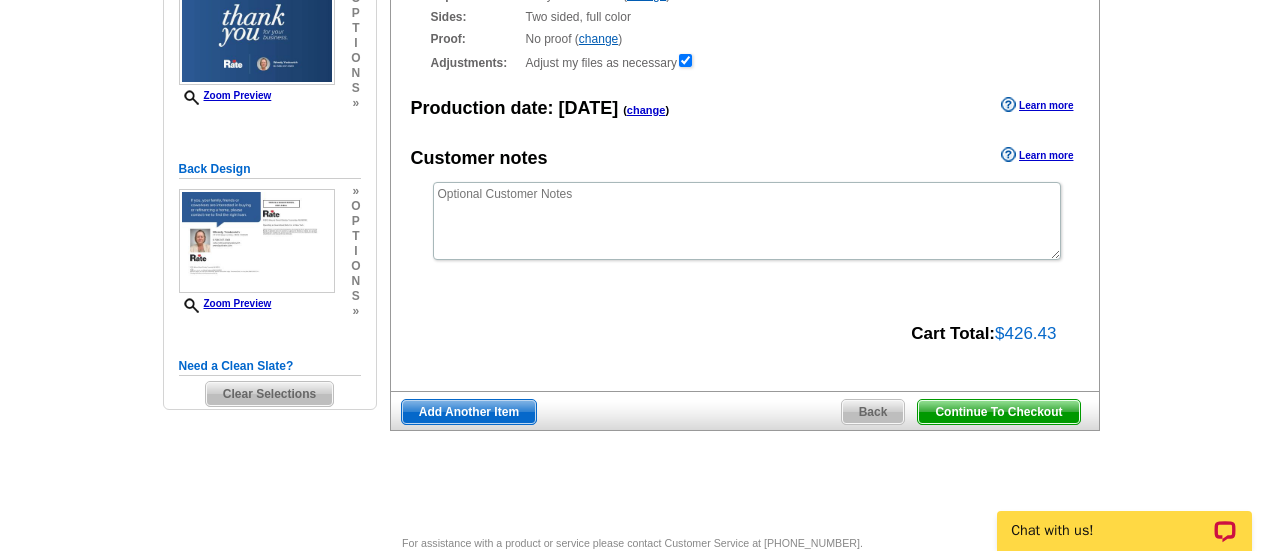 click on "Continue To Checkout" at bounding box center [998, 412] 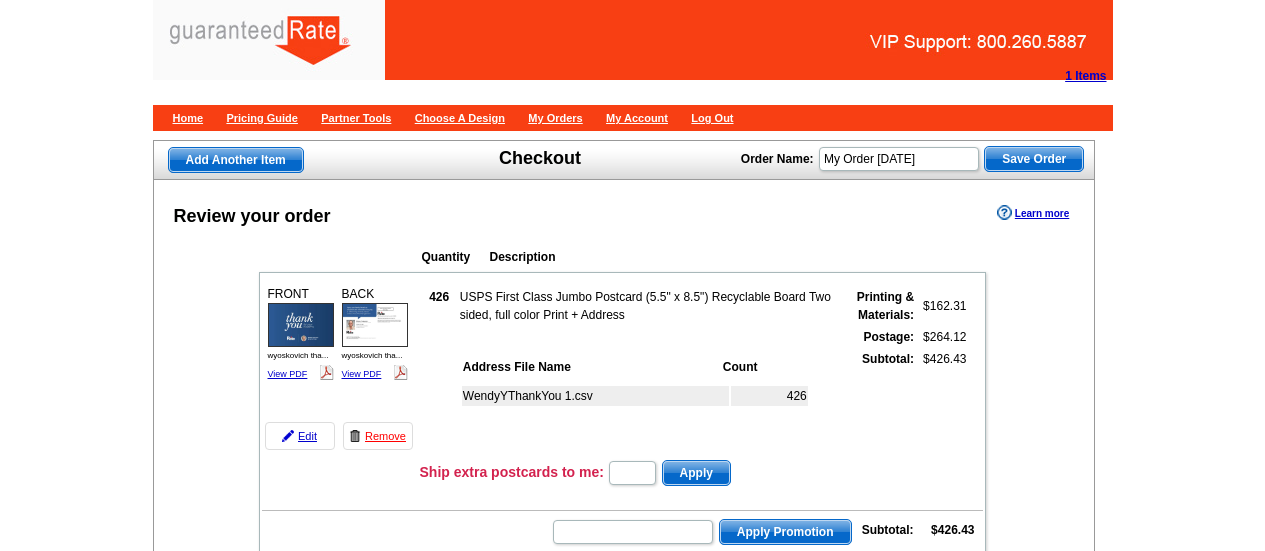 scroll, scrollTop: 0, scrollLeft: 0, axis: both 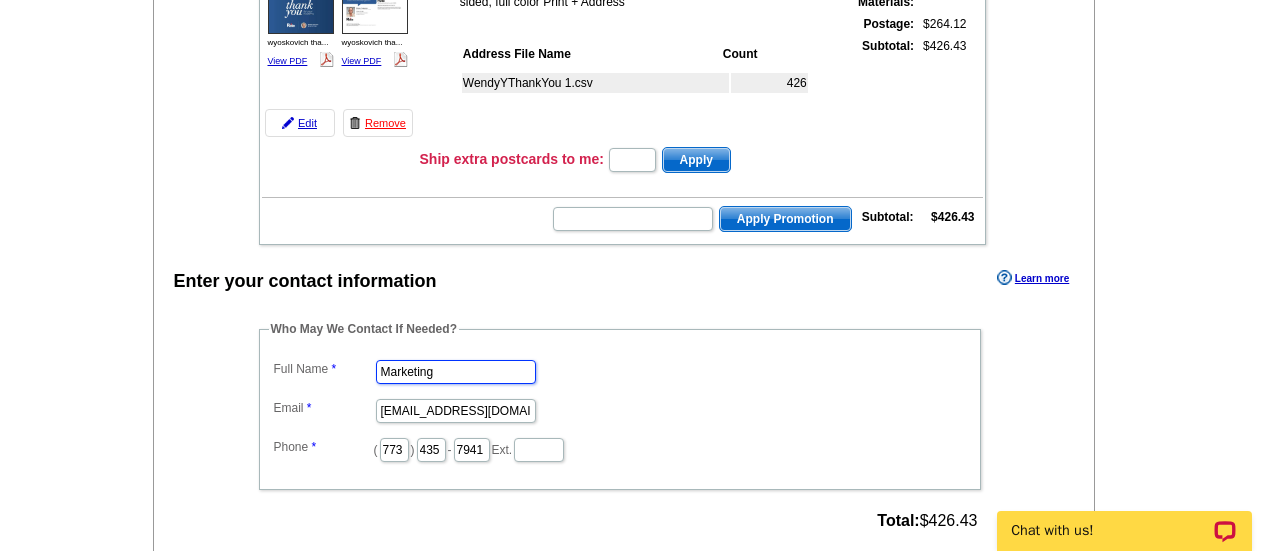 drag, startPoint x: 458, startPoint y: 372, endPoint x: 211, endPoint y: 348, distance: 248.16325 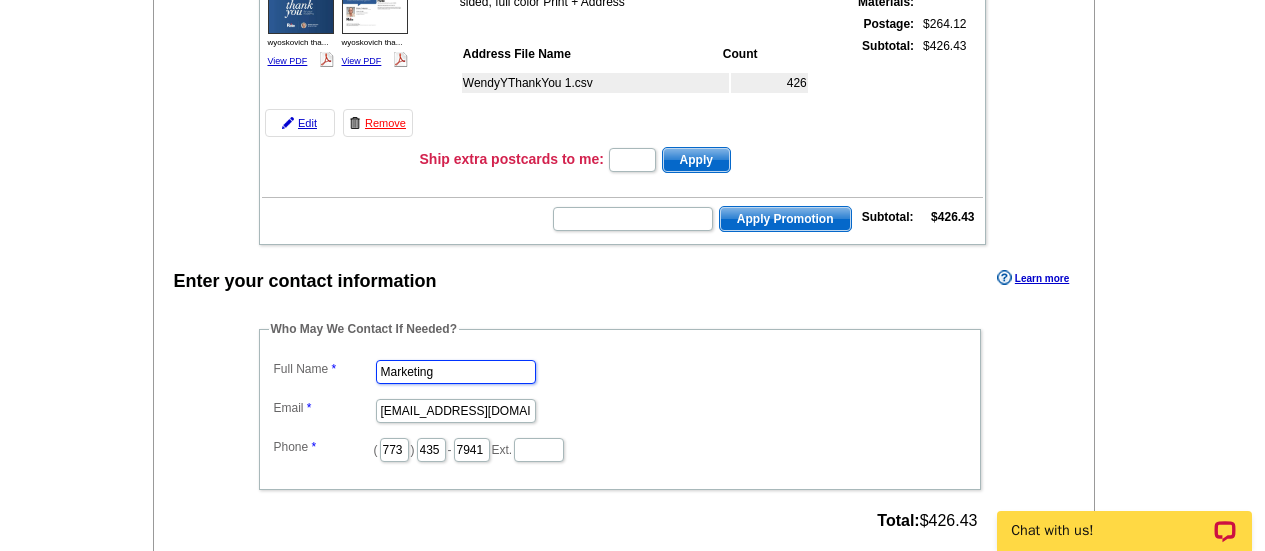 click on "Enter your contact information
Learn more
Who May We Contact If Needed?
Full Name
Marketing
Email
[EMAIL_ADDRESS][DOMAIN_NAME]
Phone
( 773 )  435  -  7941  Ext.
Total:  $426.43
Payment
Learn more
Single Payment
Split Payments
Pay Using Your Account
Pay using your account" at bounding box center (624, 992) 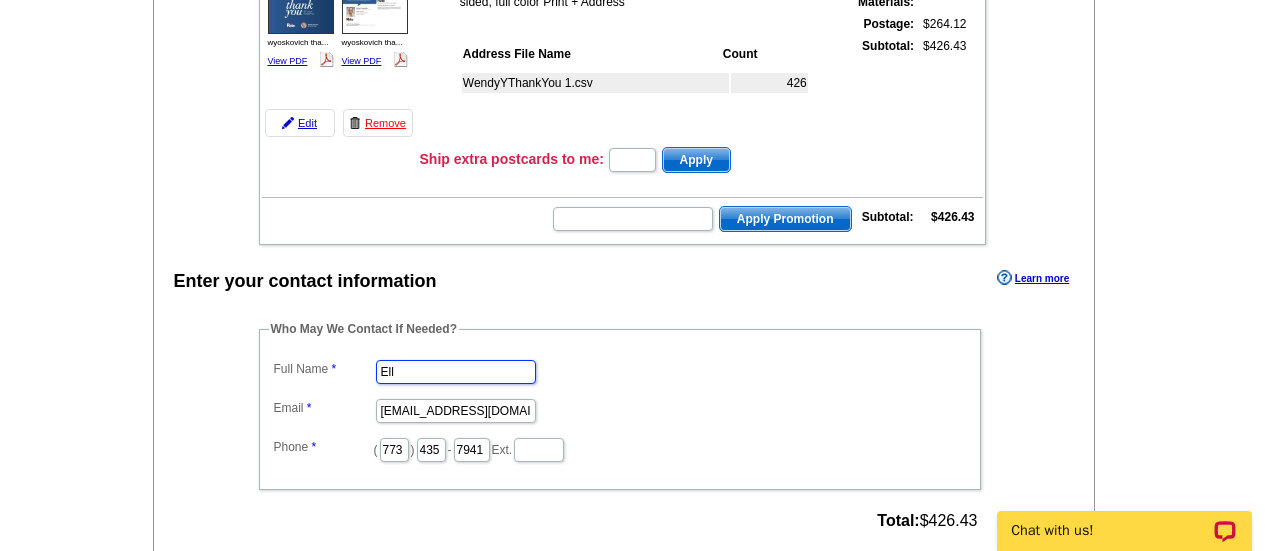type on "[PERSON_NAME]" 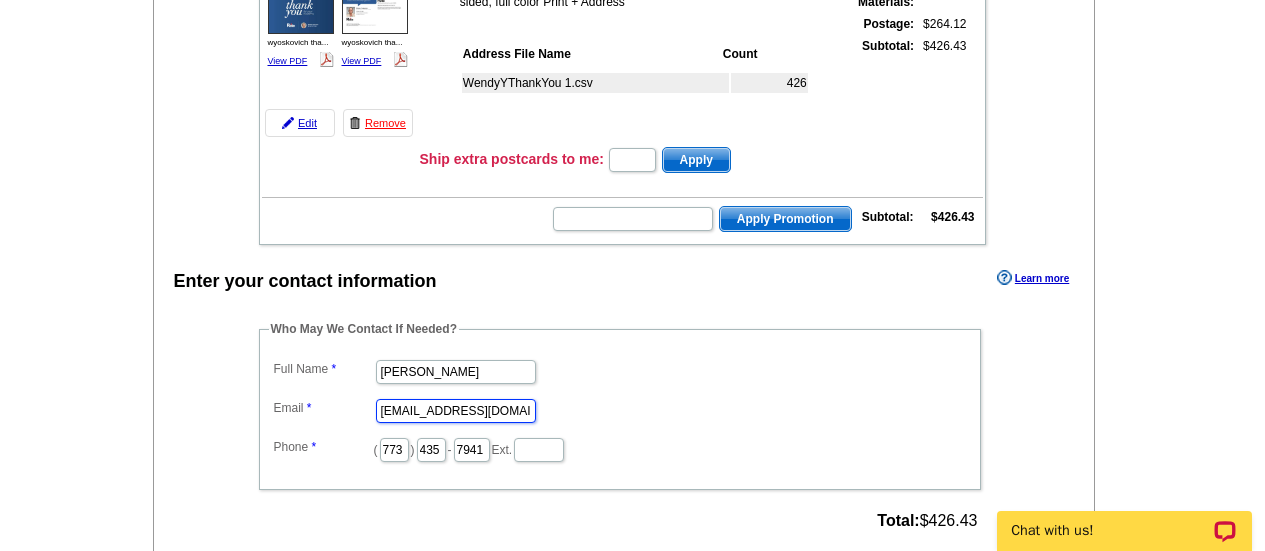 scroll, scrollTop: 0, scrollLeft: 0, axis: both 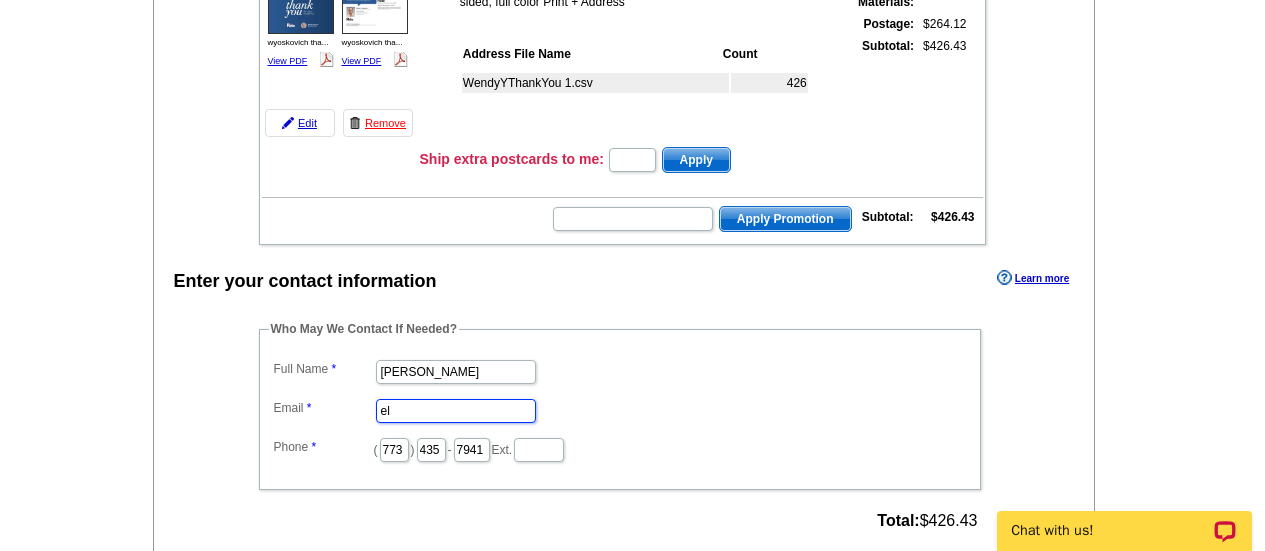 type on "[PERSON_NAME][EMAIL_ADDRESS][PERSON_NAME][DOMAIN_NAME]" 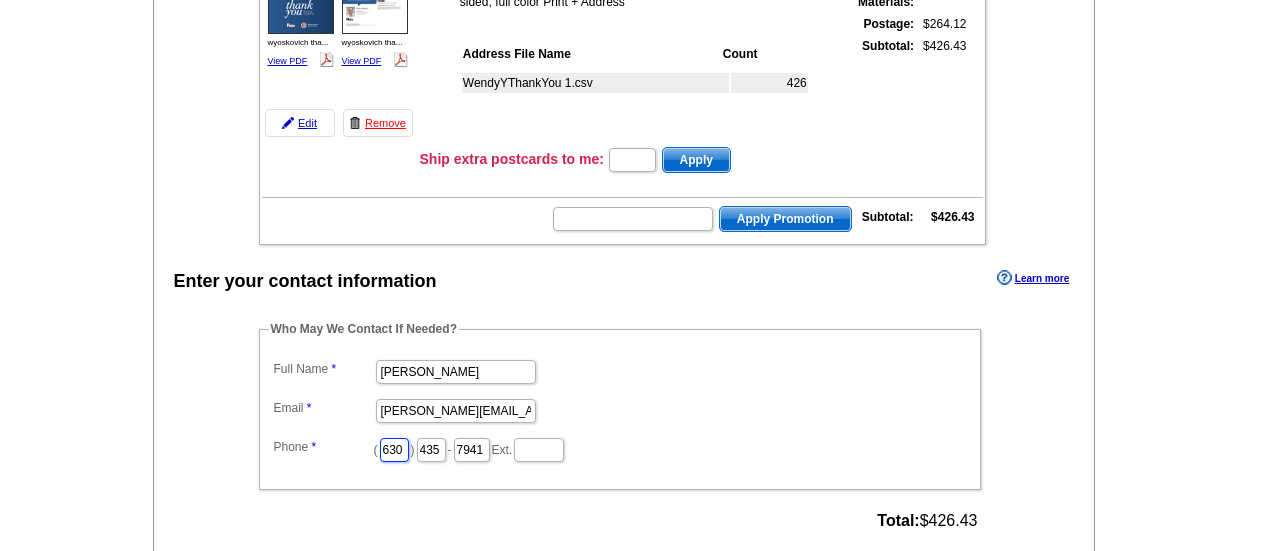 type on "630" 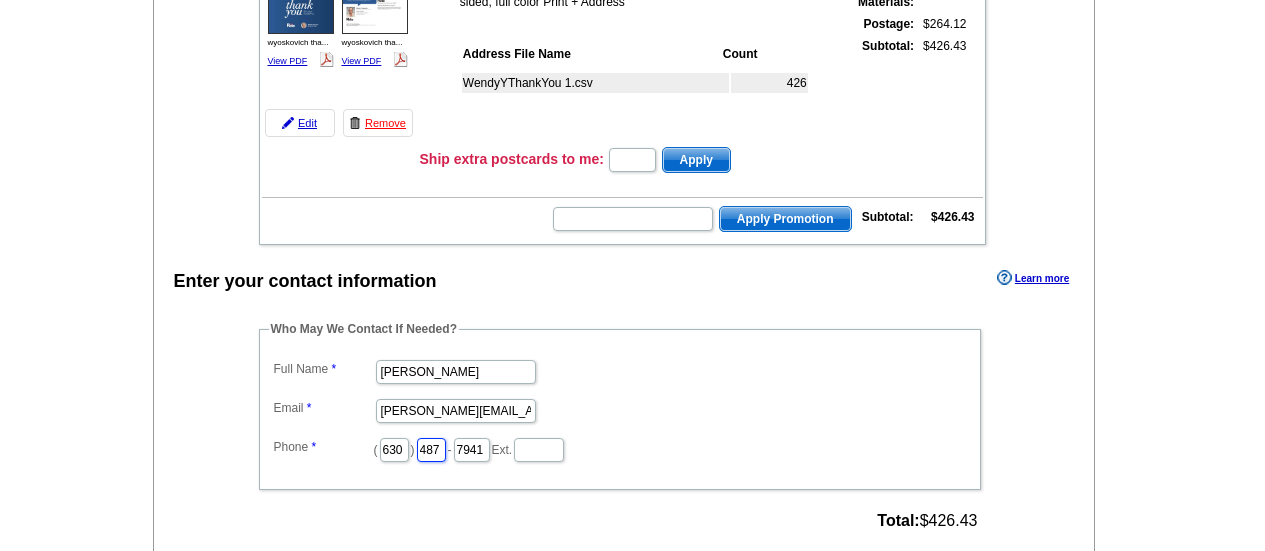 type on "487" 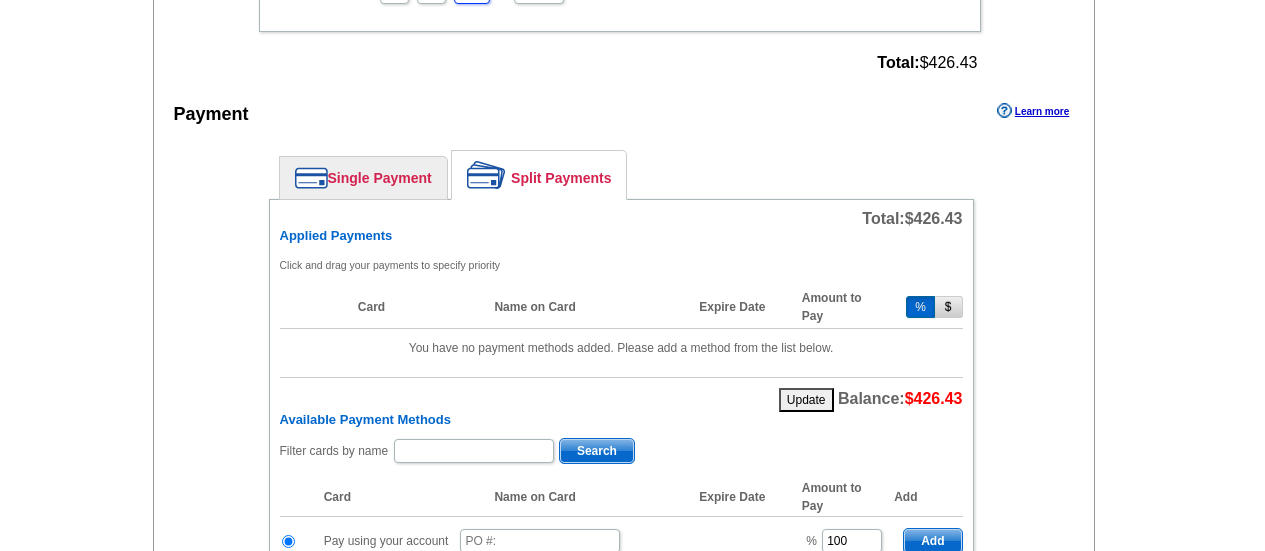 scroll, scrollTop: 939, scrollLeft: 0, axis: vertical 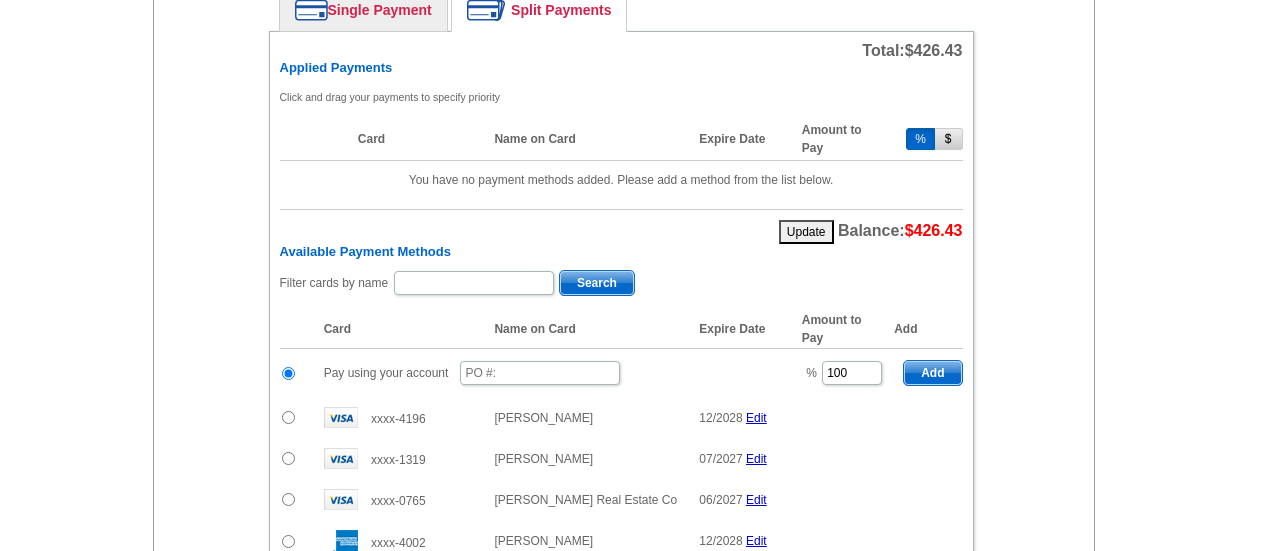 type on "3633" 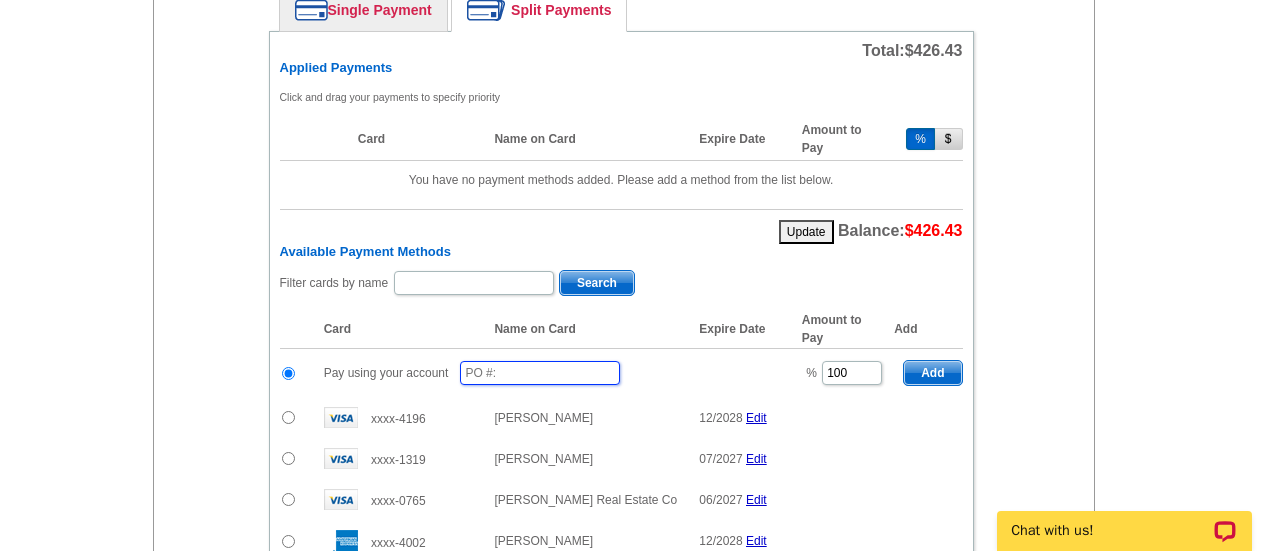 click at bounding box center [540, 373] 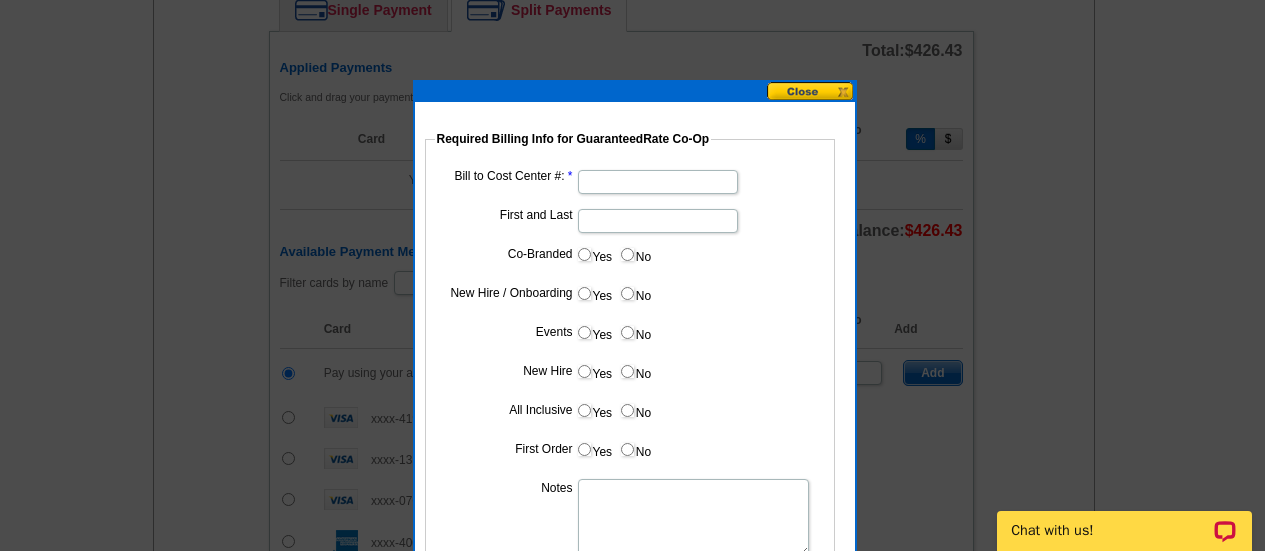 type on "72335_922_EF" 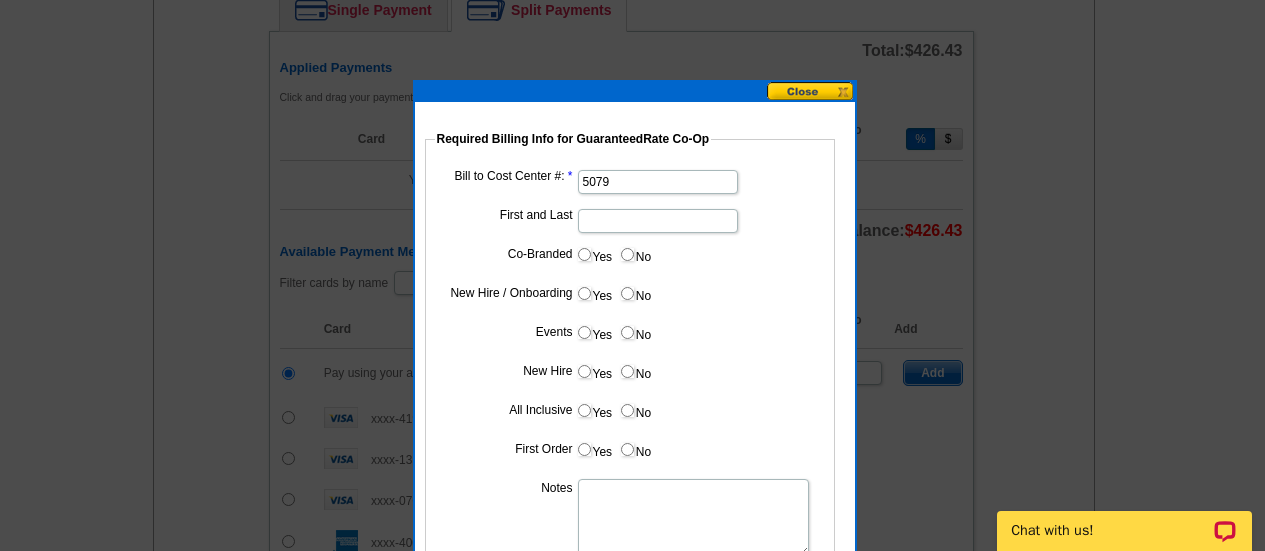 type on "5079" 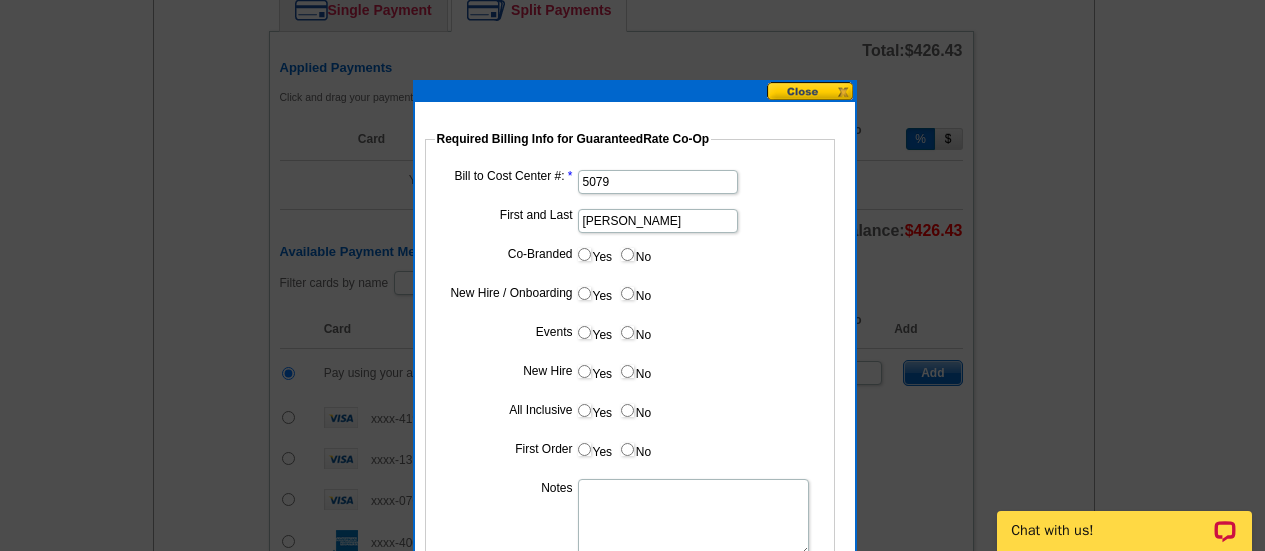 type on "Wendy Yoskovich" 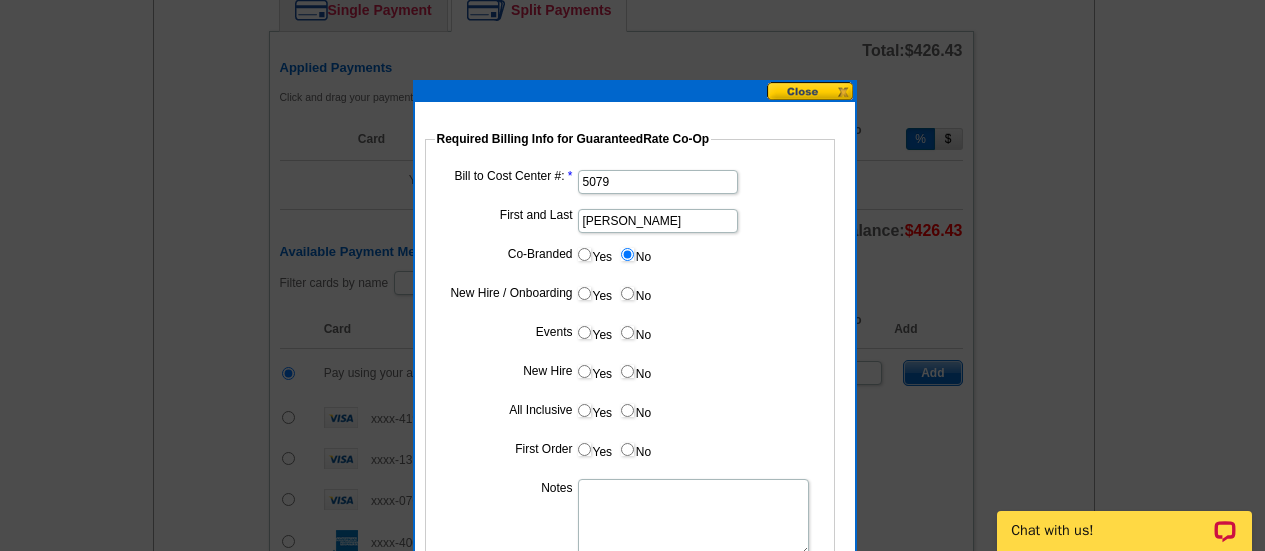 click on "No" at bounding box center [635, 293] 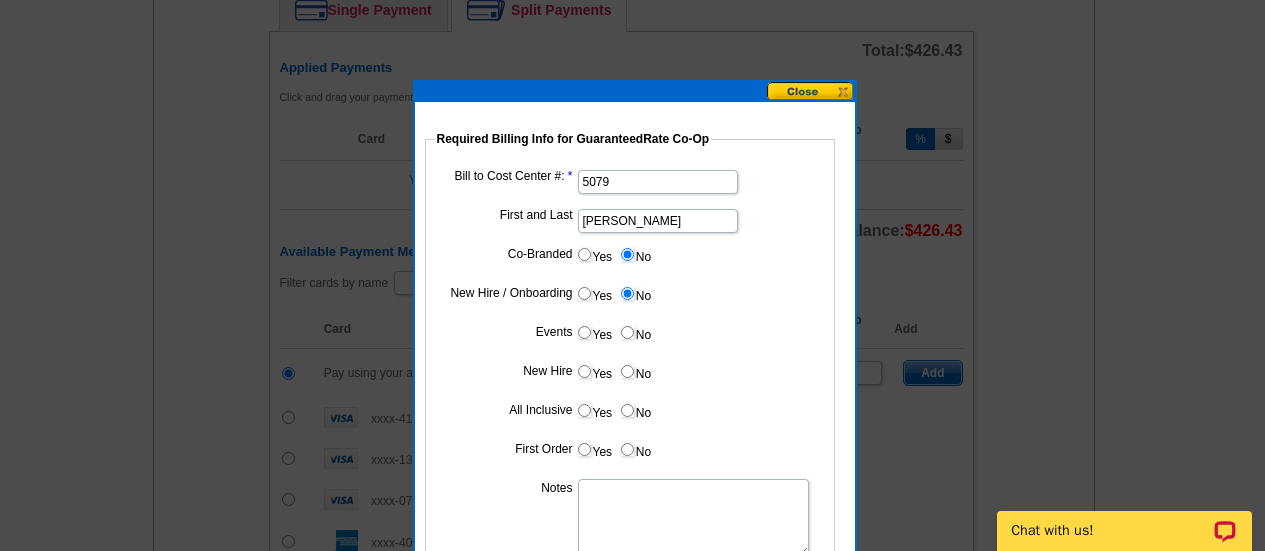 click on "No" at bounding box center (635, 332) 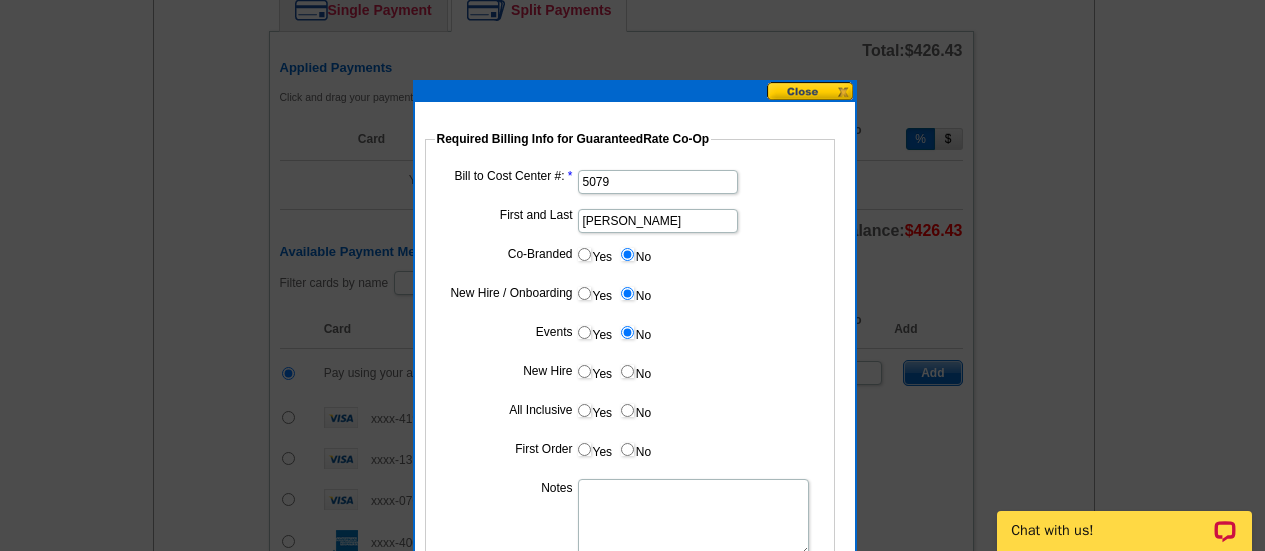 click on "Yes    No" at bounding box center [630, 375] 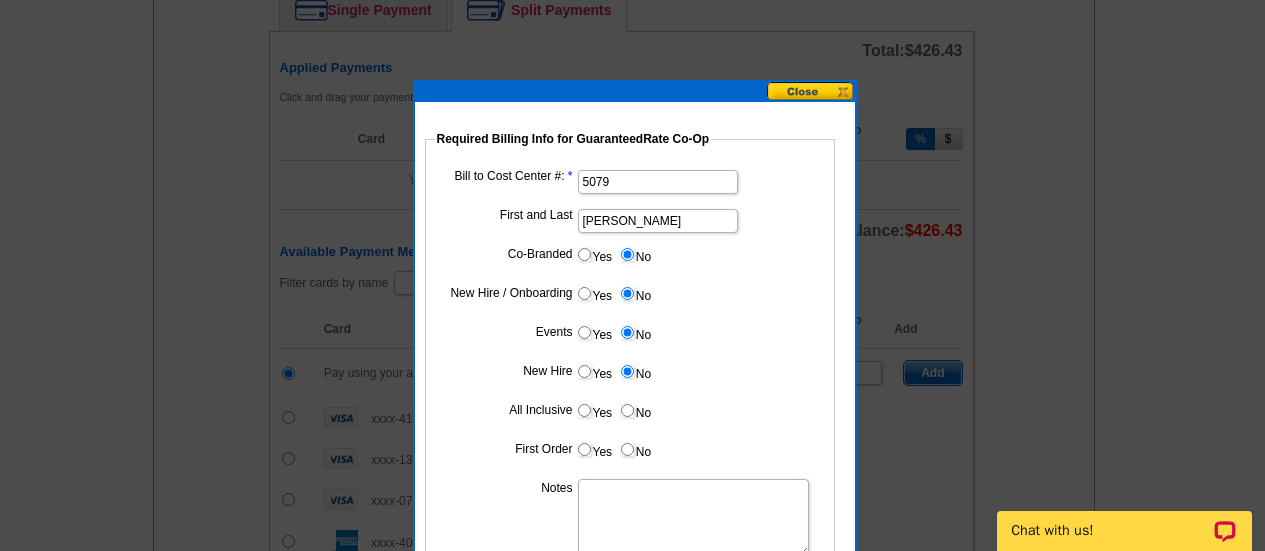 click on "No" at bounding box center (627, 410) 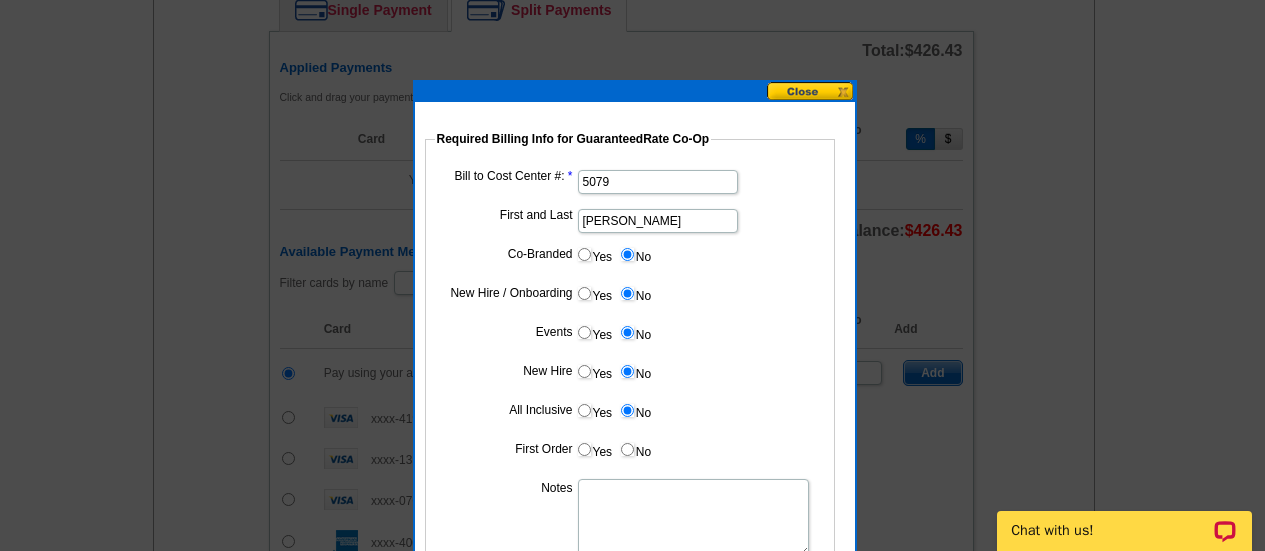 click on "No" at bounding box center [635, 449] 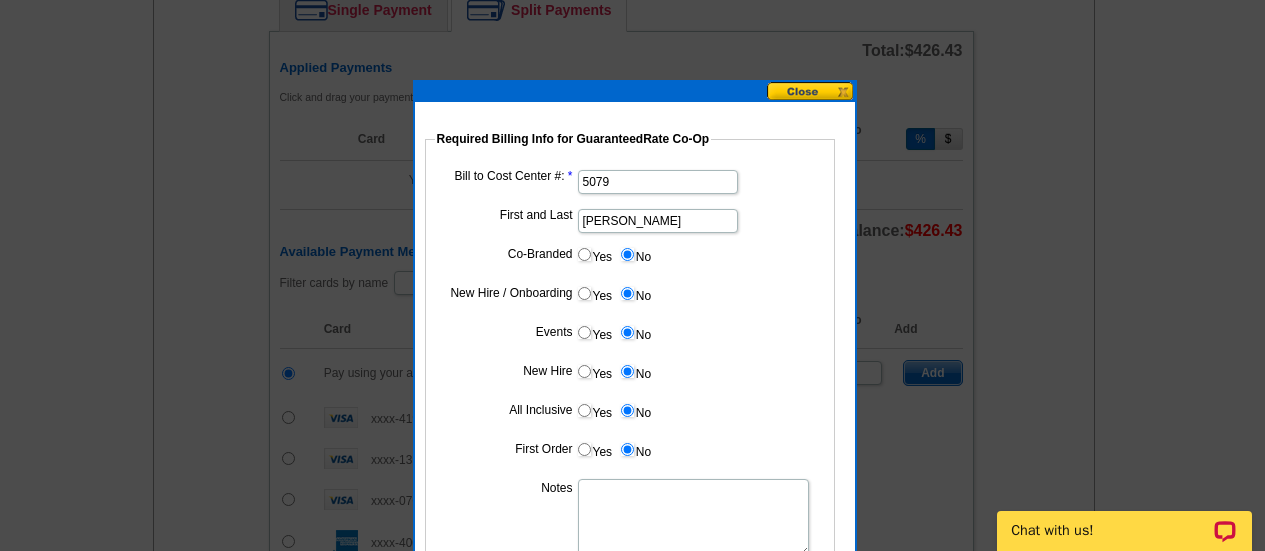click on "Notes" at bounding box center (693, 518) 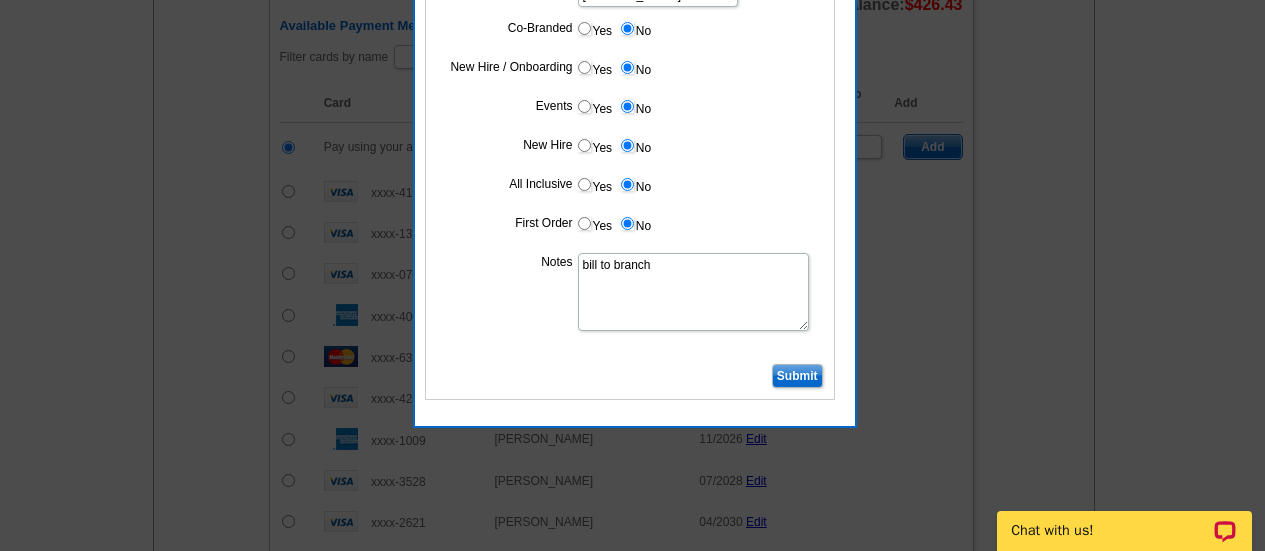 scroll, scrollTop: 1180, scrollLeft: 0, axis: vertical 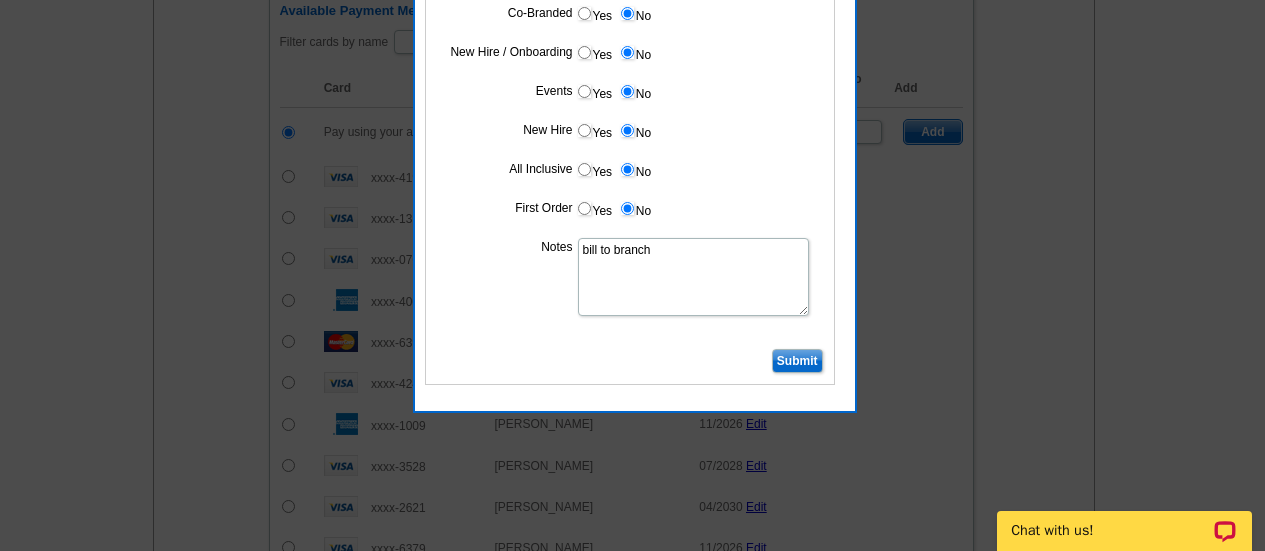 type on "bill to branch" 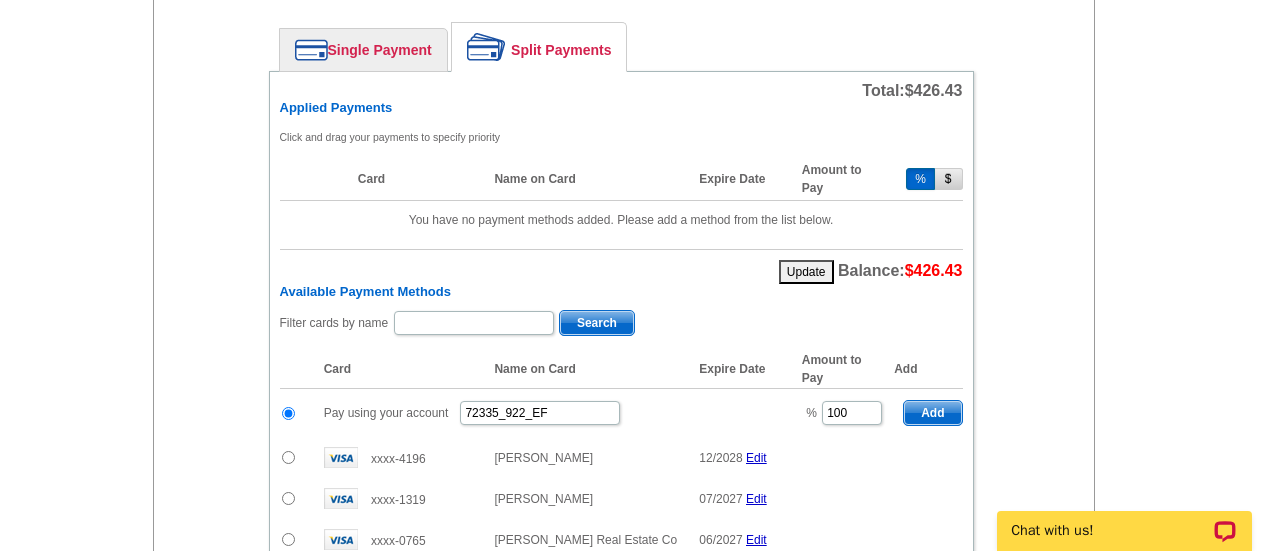 scroll, scrollTop: 900, scrollLeft: 0, axis: vertical 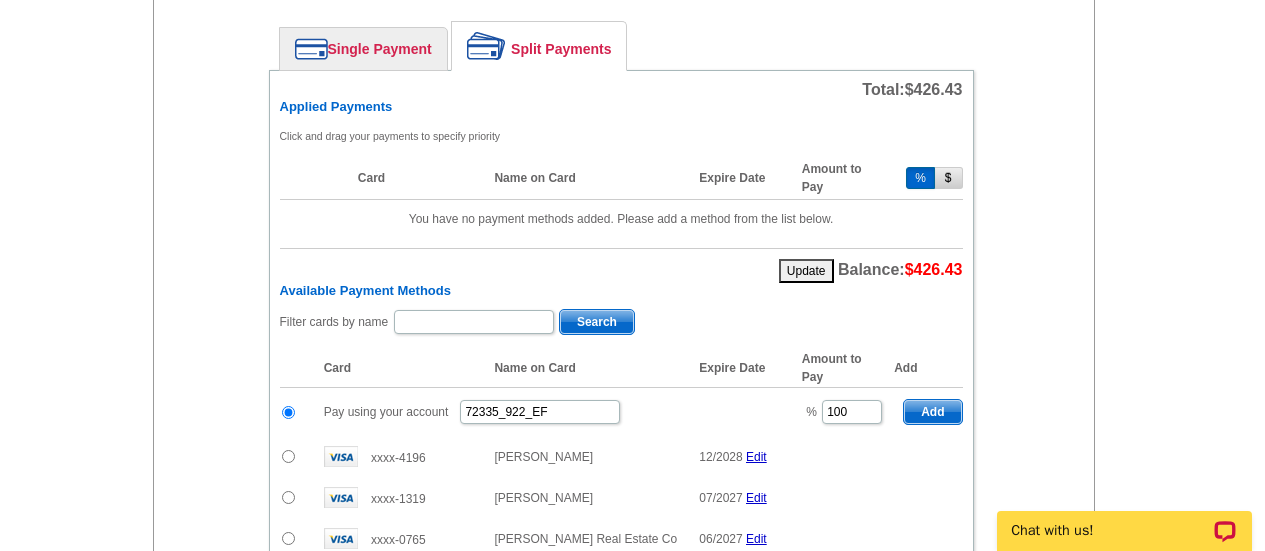 click on "Single Payment" at bounding box center [363, 49] 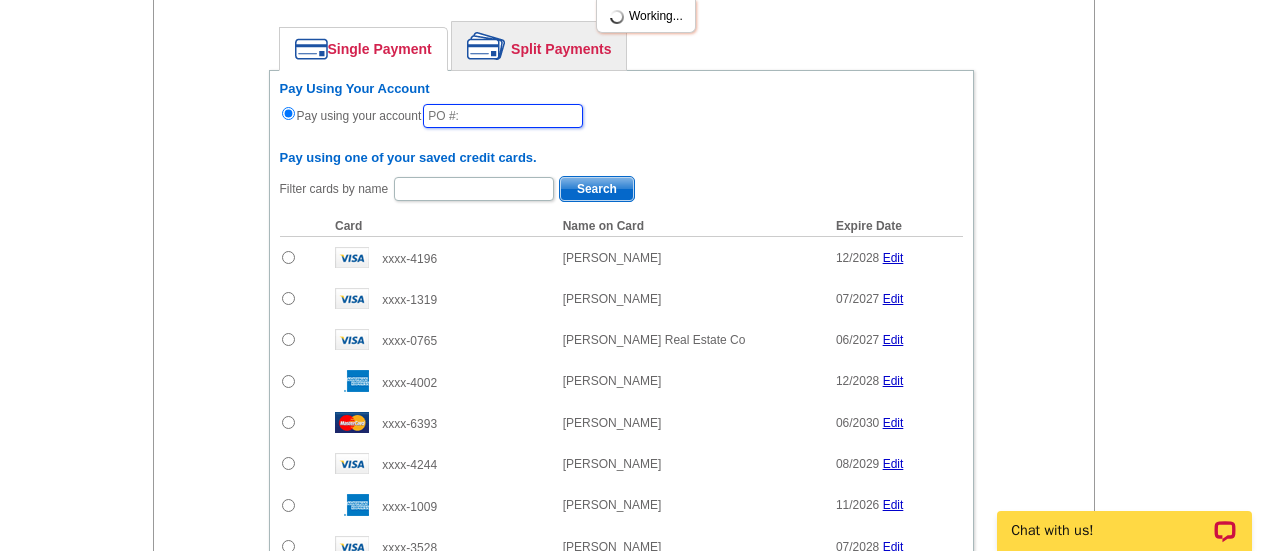 click at bounding box center (503, 116) 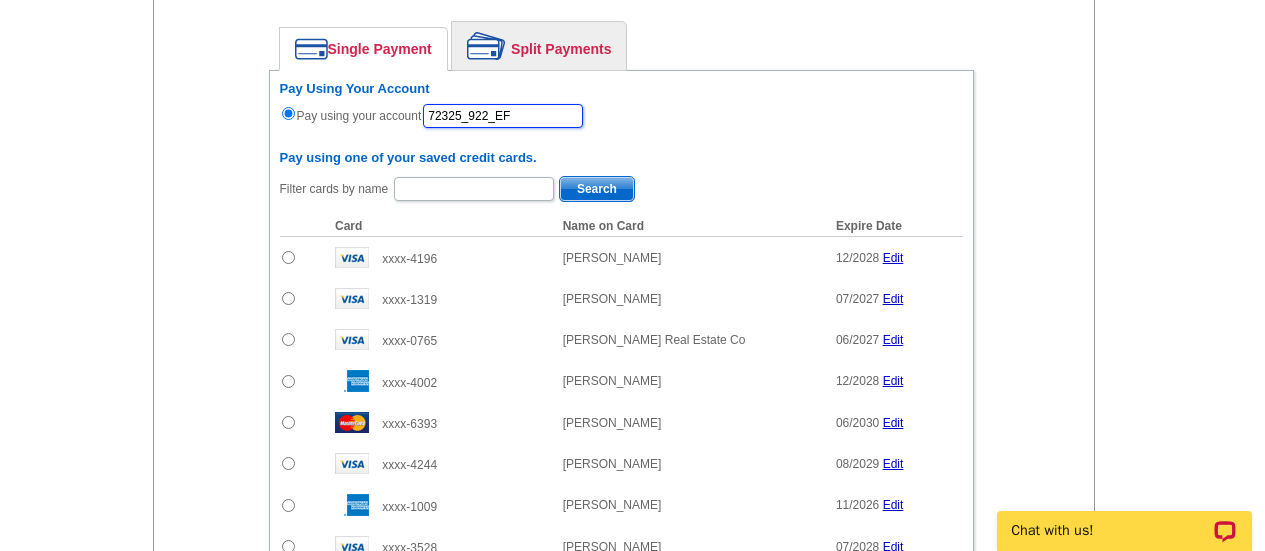 type on "72325_922_EF" 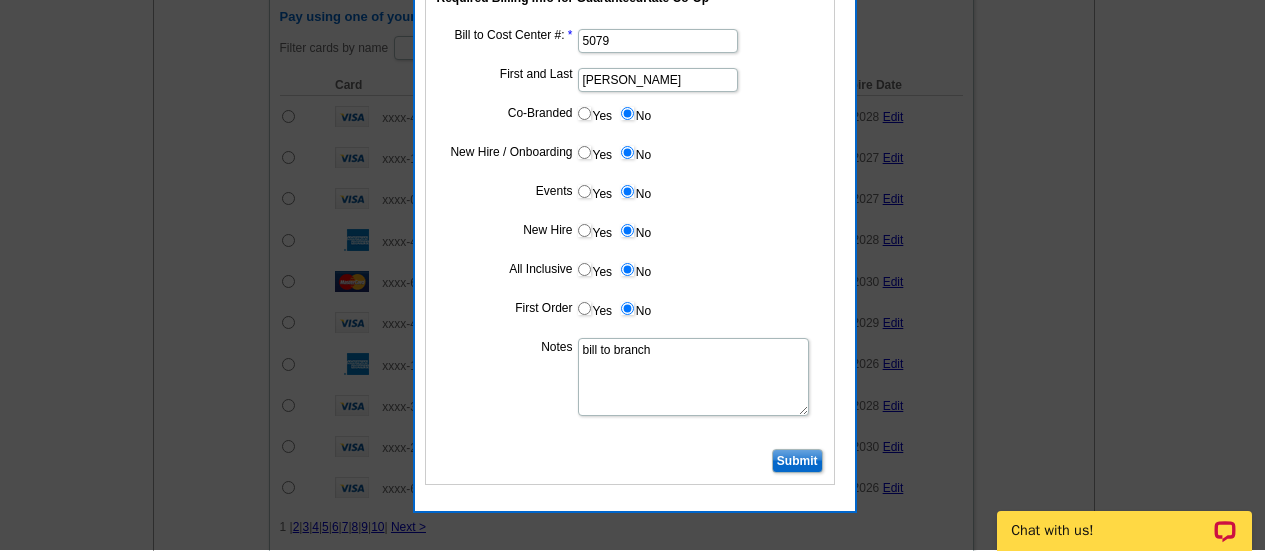 scroll, scrollTop: 1040, scrollLeft: 0, axis: vertical 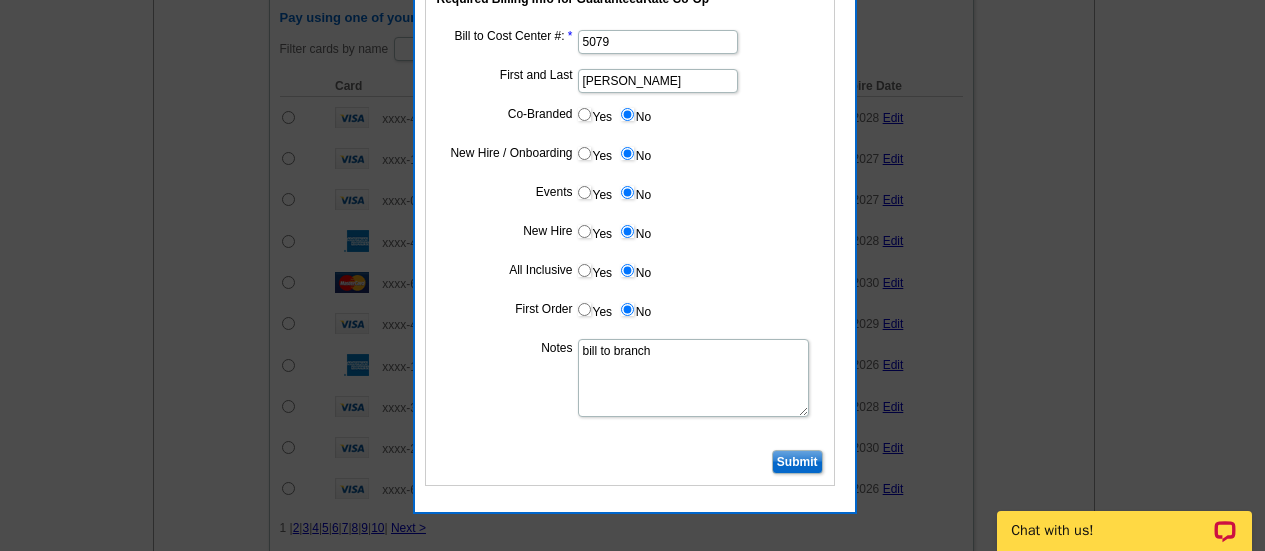 click on "Submit" at bounding box center (797, 462) 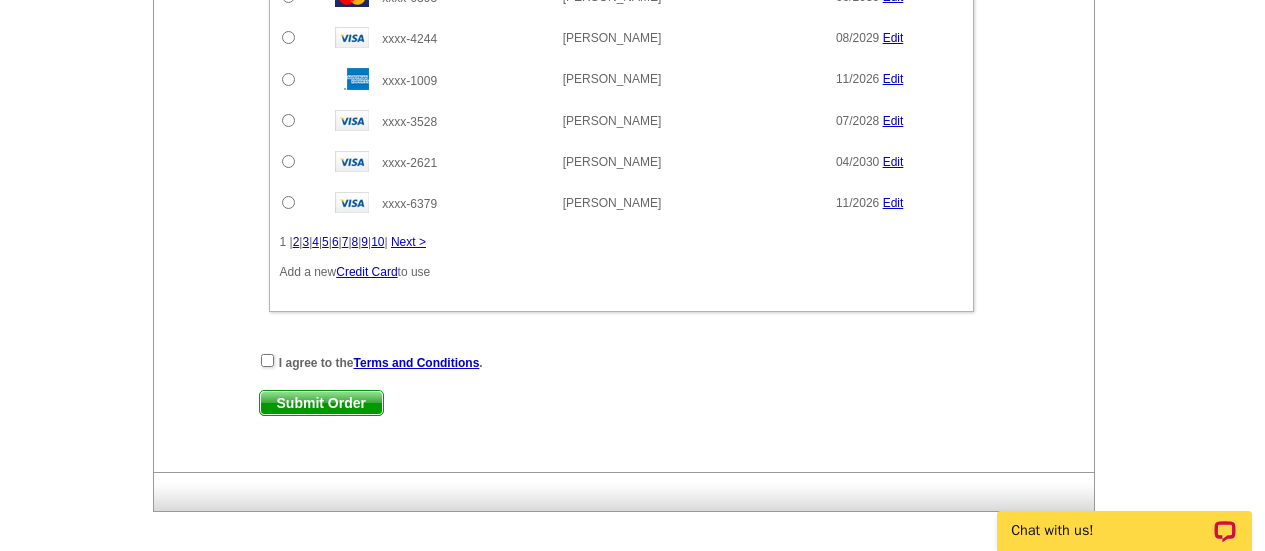 scroll, scrollTop: 1327, scrollLeft: 0, axis: vertical 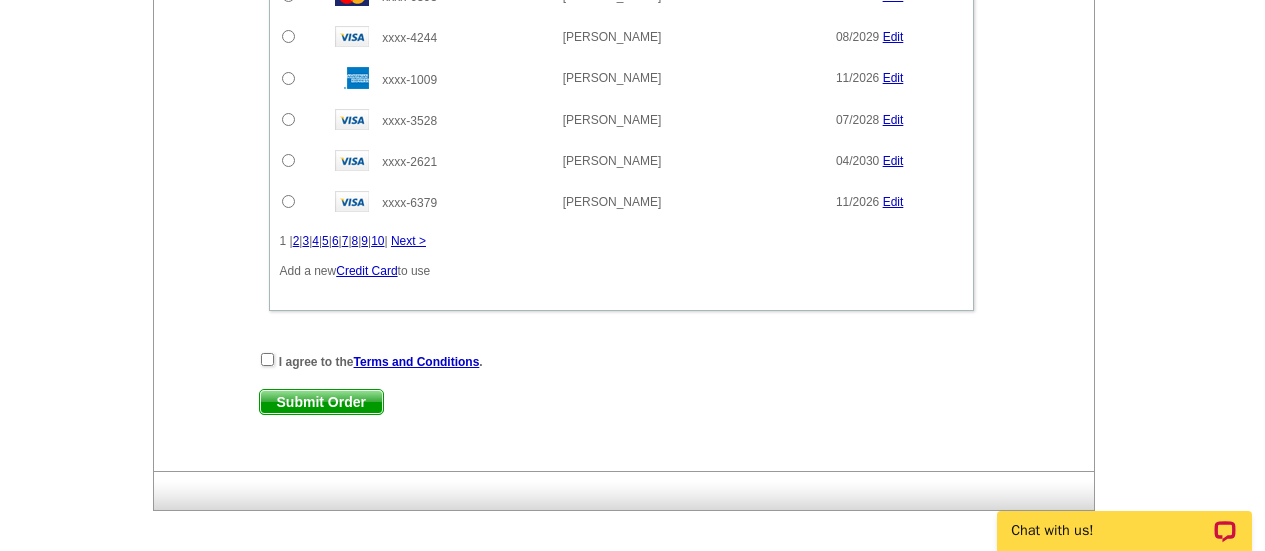 click on "I agree to the
Terms and Conditions
." at bounding box center [621, 361] 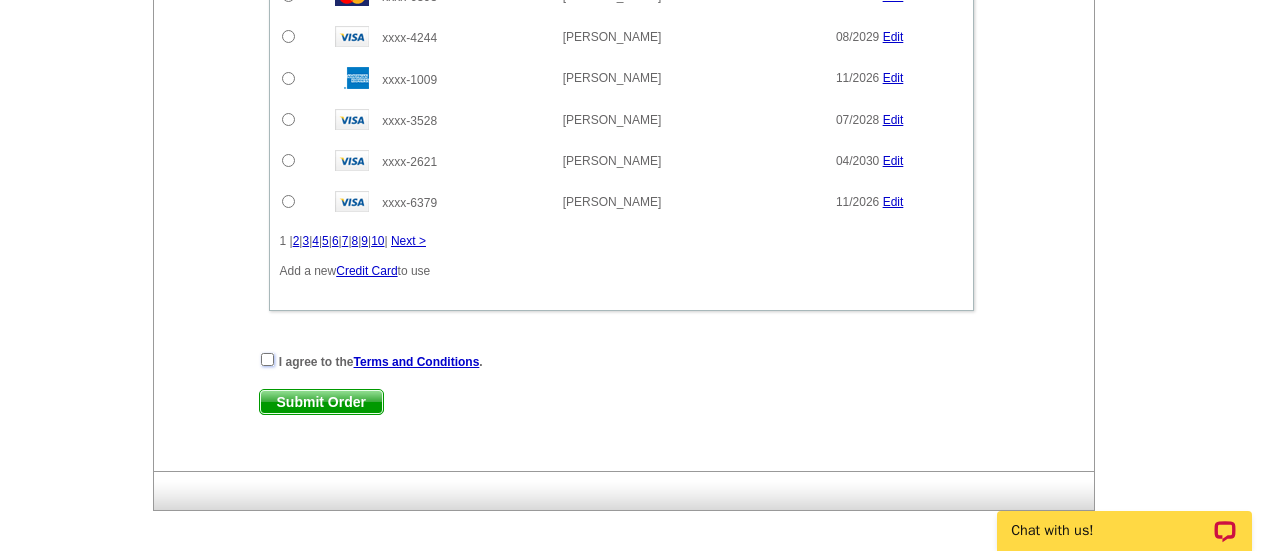 click at bounding box center (267, 359) 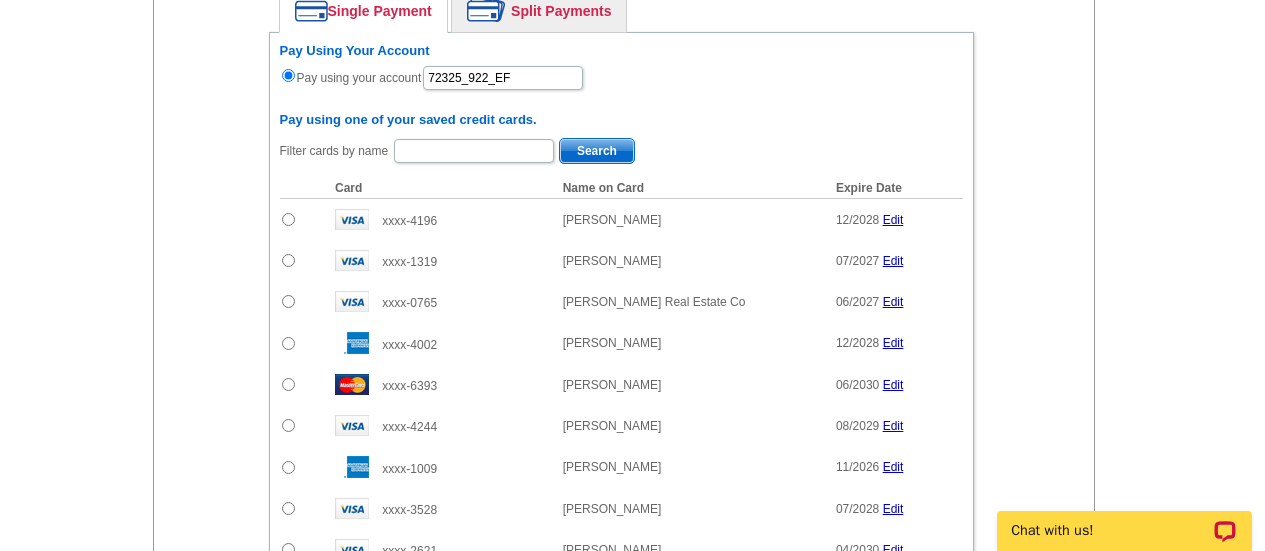 scroll, scrollTop: 1272, scrollLeft: 0, axis: vertical 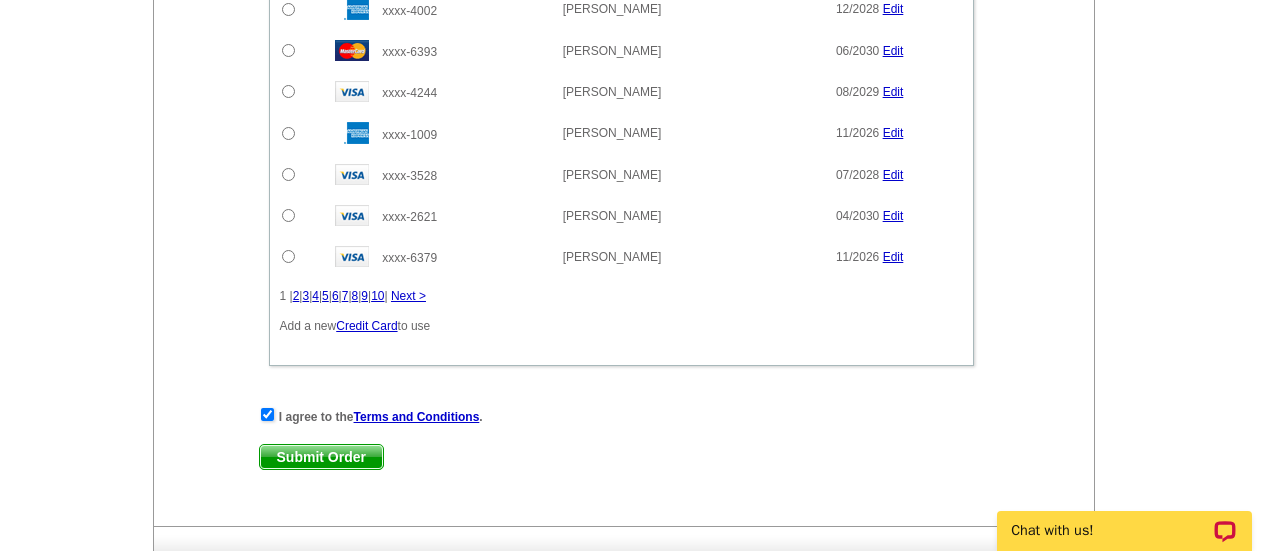 click on "Submit Order" at bounding box center (321, 457) 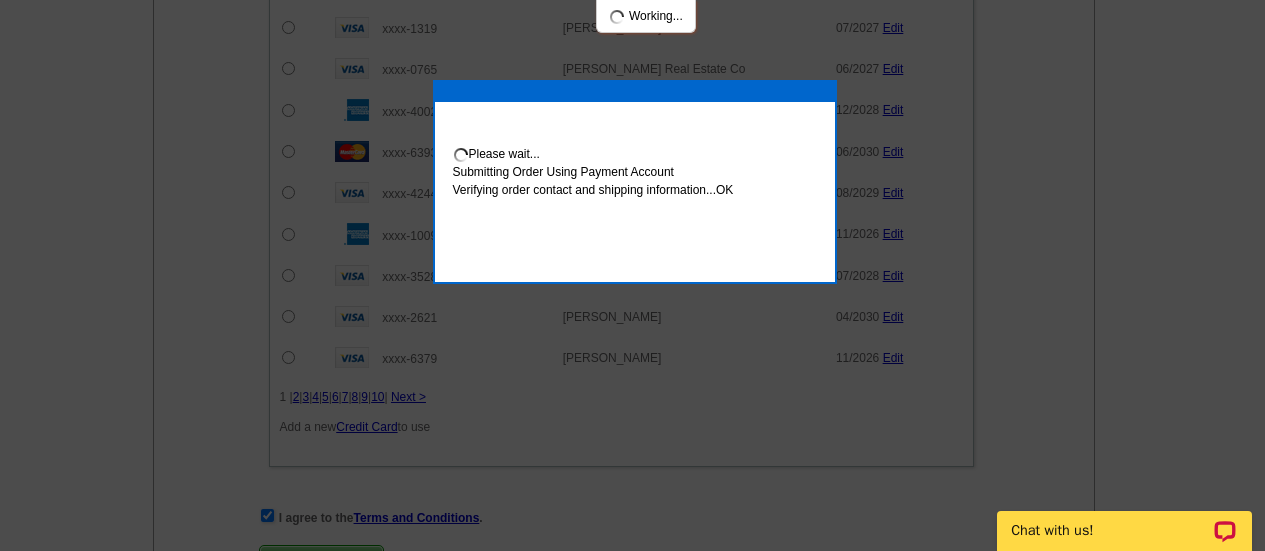 scroll, scrollTop: 1373, scrollLeft: 0, axis: vertical 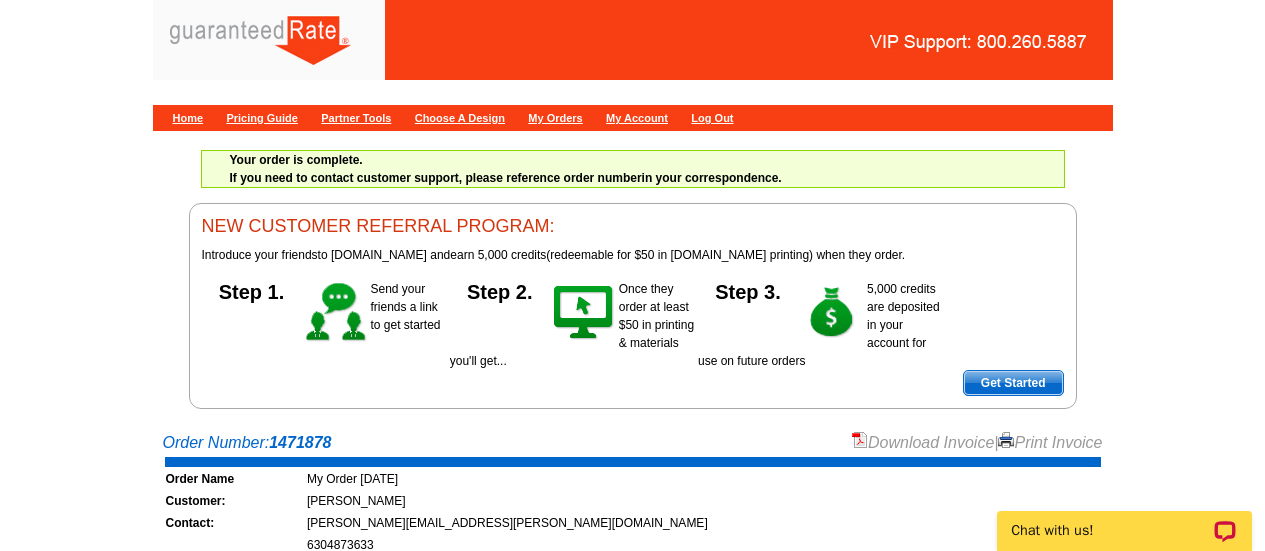 click on "Download Invoice" at bounding box center (923, 442) 